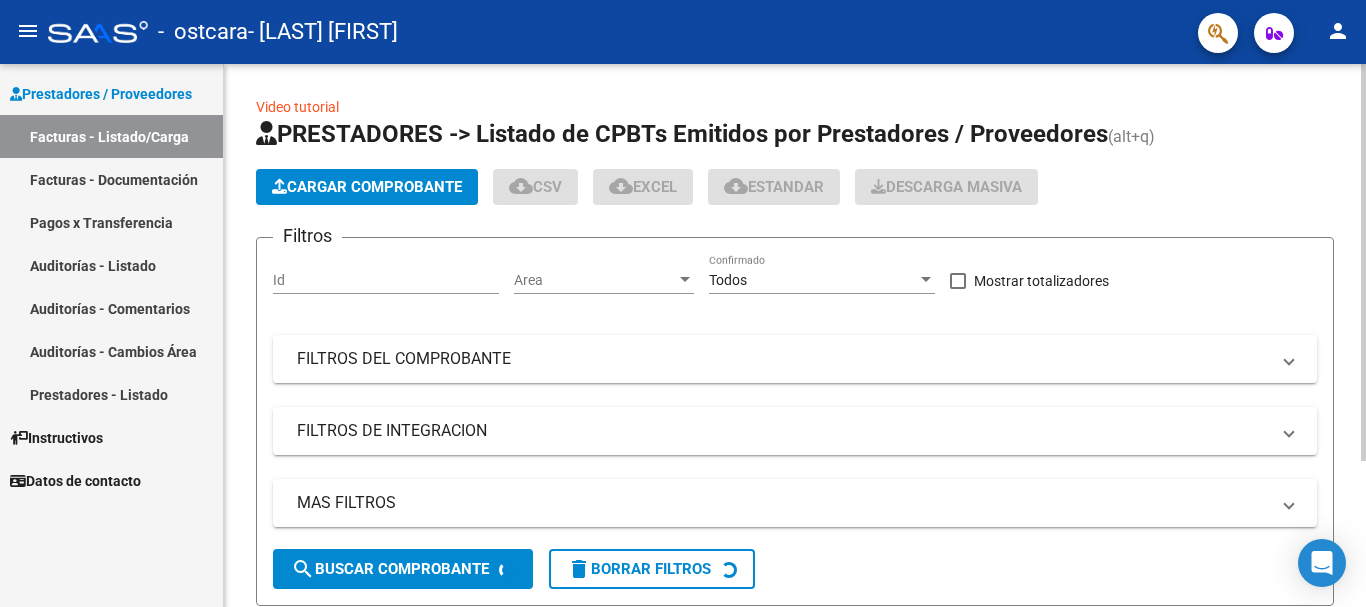 scroll, scrollTop: 0, scrollLeft: 0, axis: both 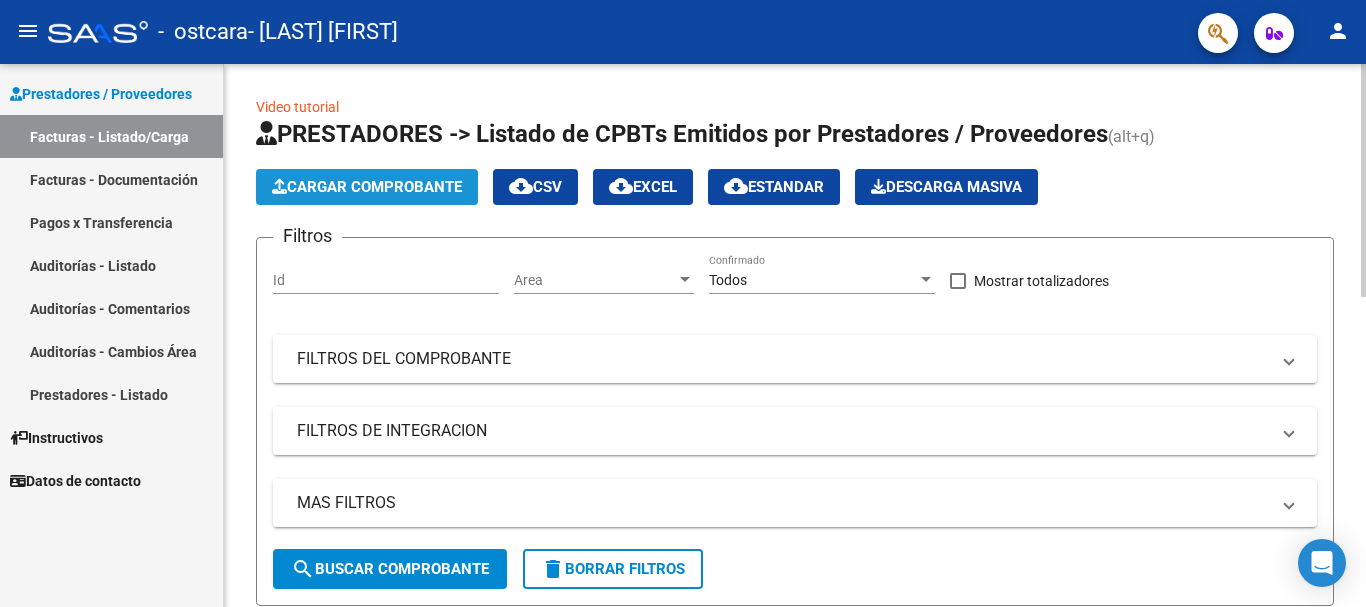 click on "Cargar Comprobante" 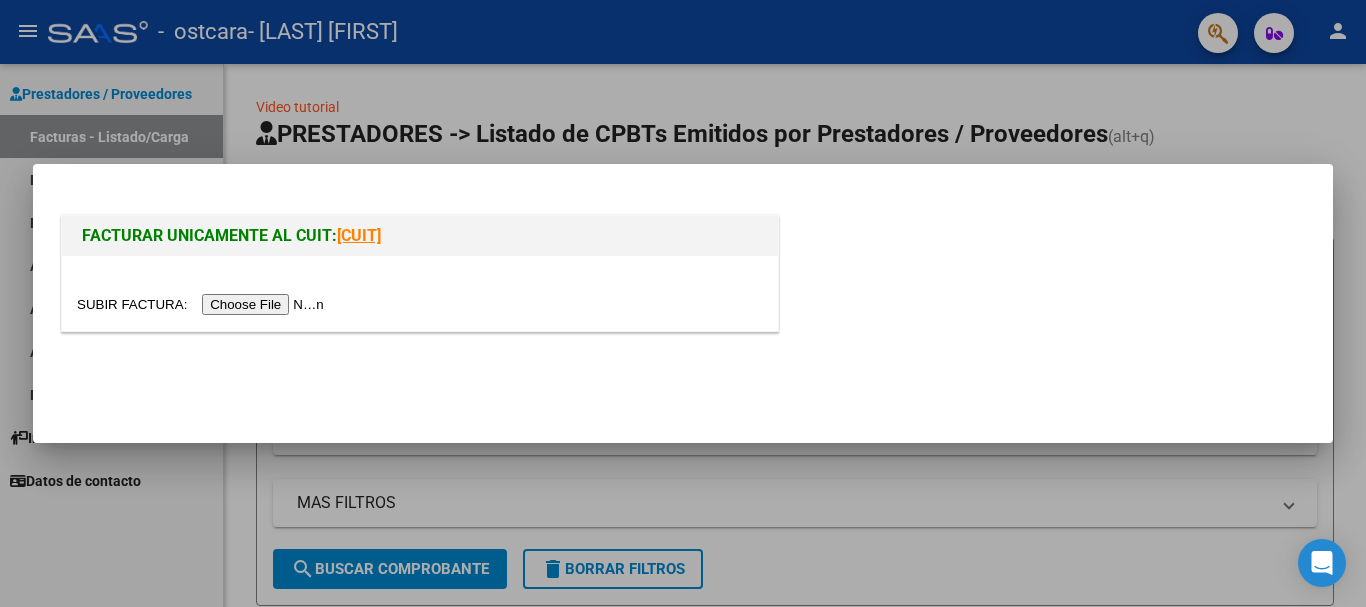 click at bounding box center (203, 304) 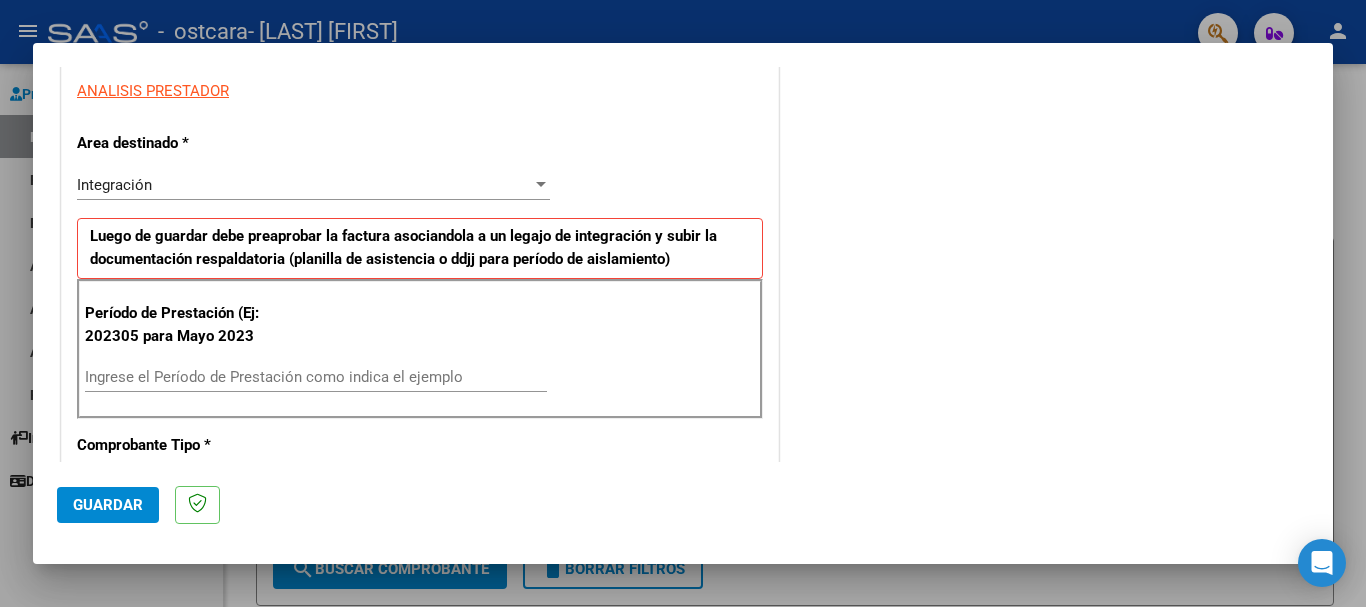 scroll, scrollTop: 400, scrollLeft: 0, axis: vertical 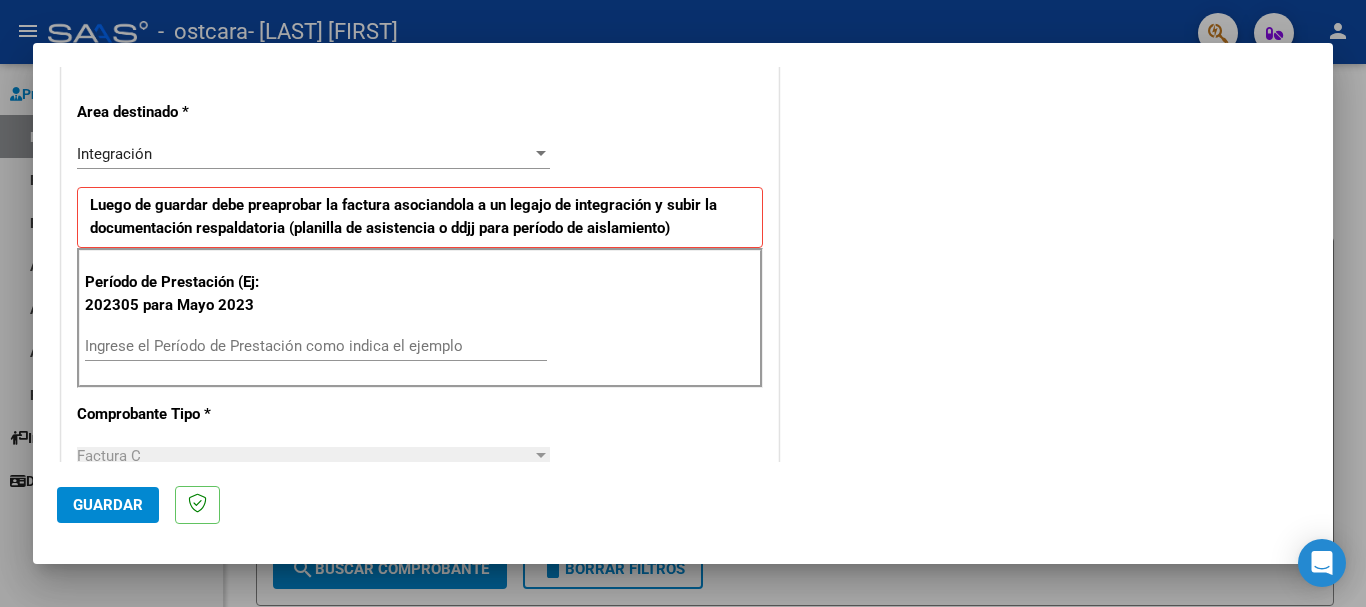 click on "Ingrese el Período de Prestación como indica el ejemplo" at bounding box center [316, 346] 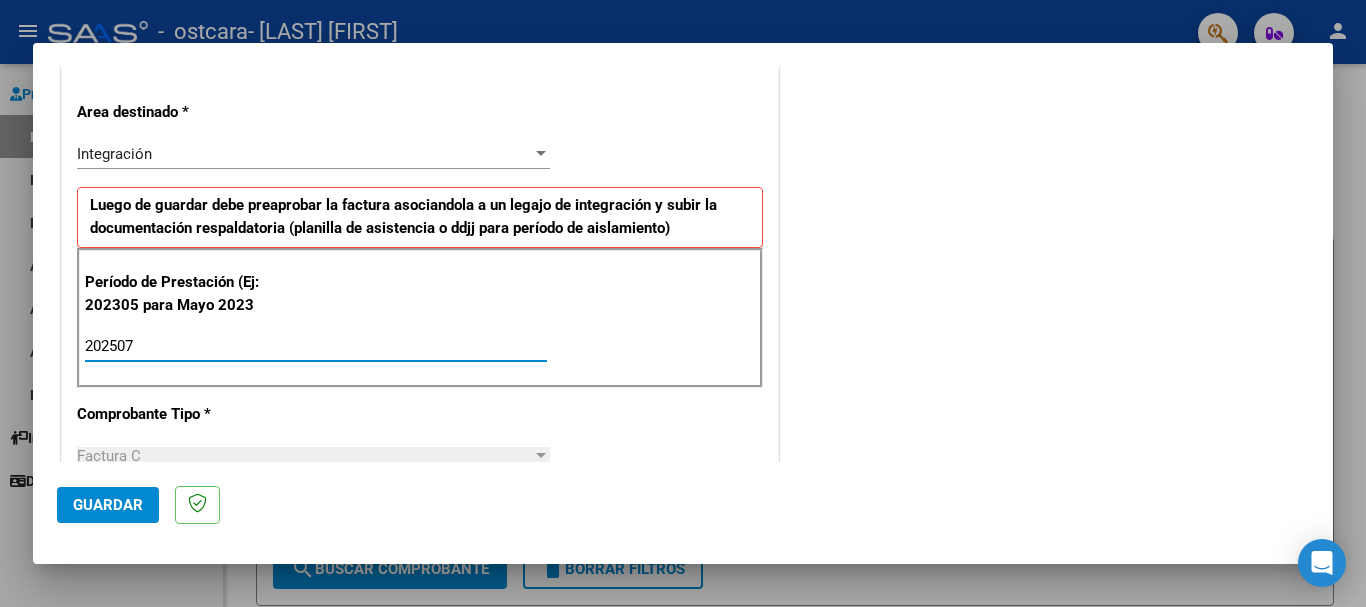 type on "202507" 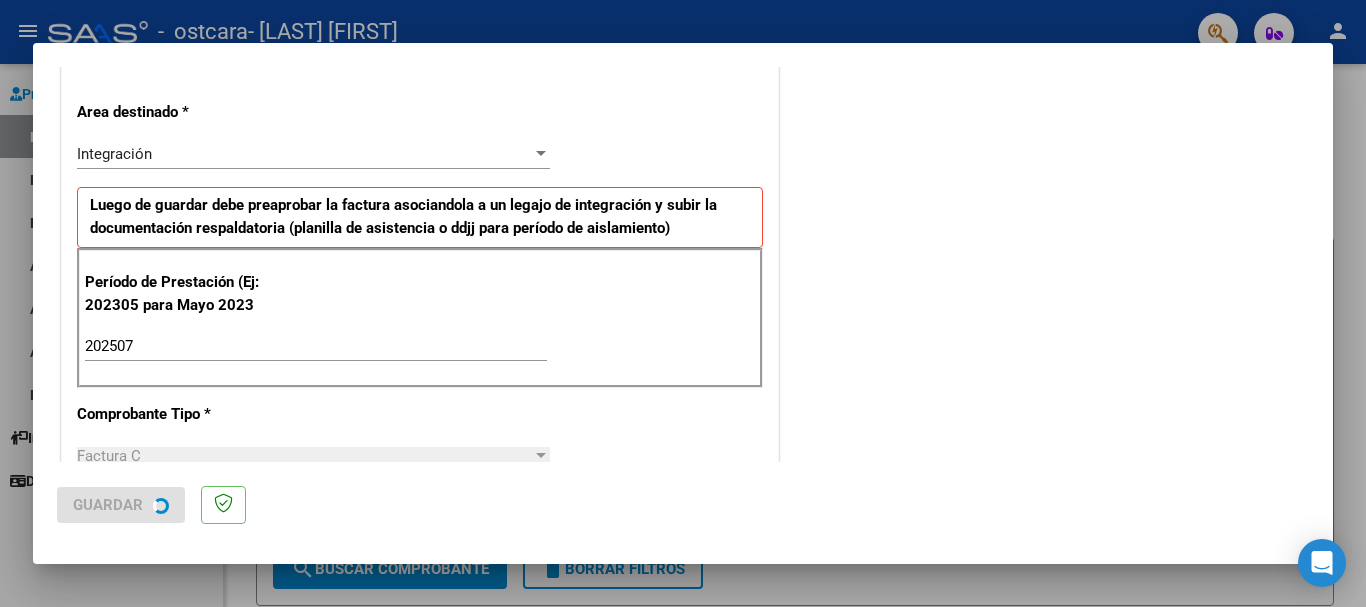 scroll, scrollTop: 0, scrollLeft: 0, axis: both 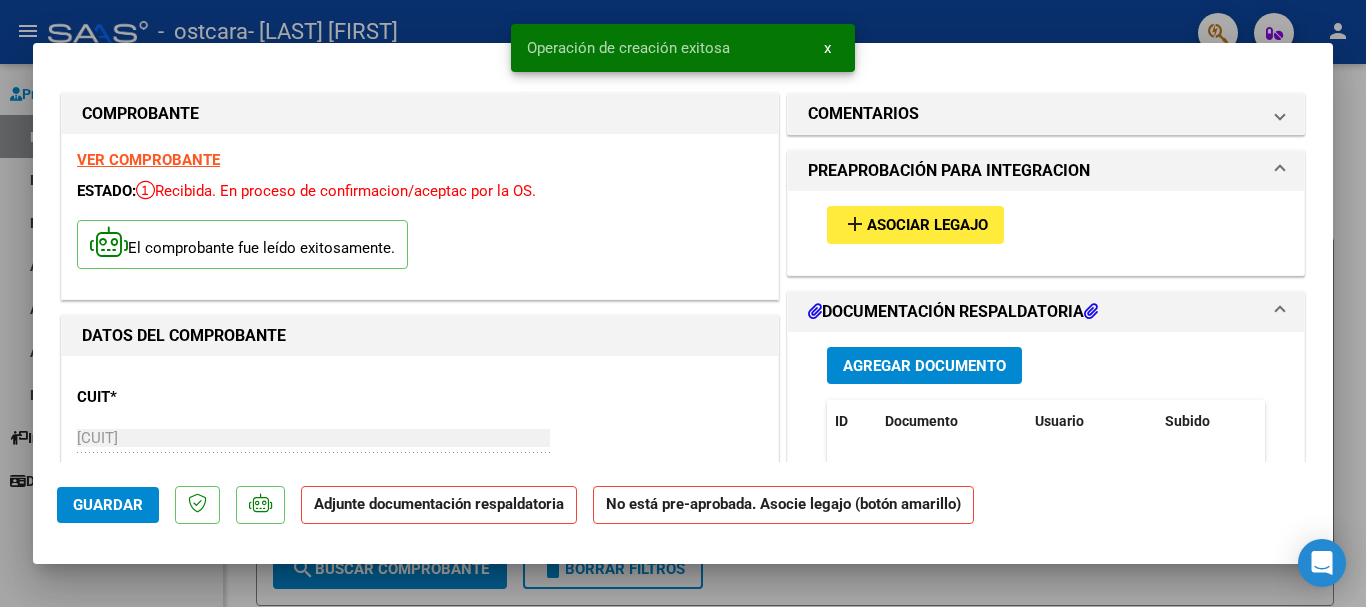 click on "Asociar Legajo" at bounding box center [927, 226] 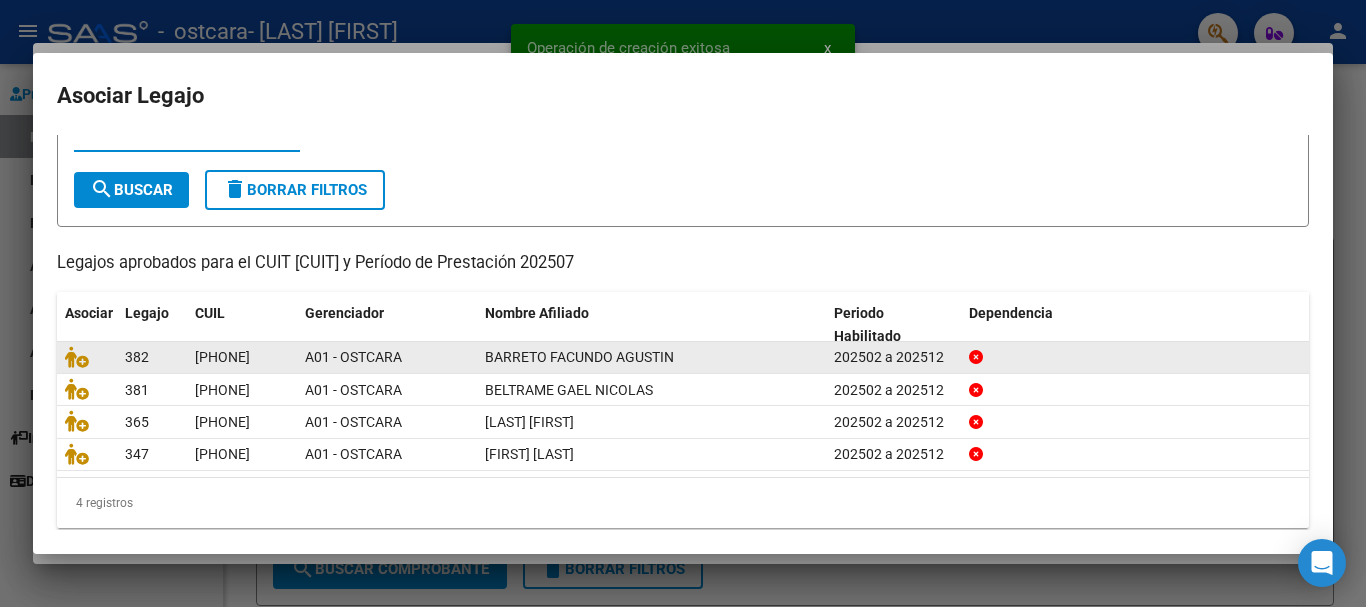 scroll, scrollTop: 98, scrollLeft: 0, axis: vertical 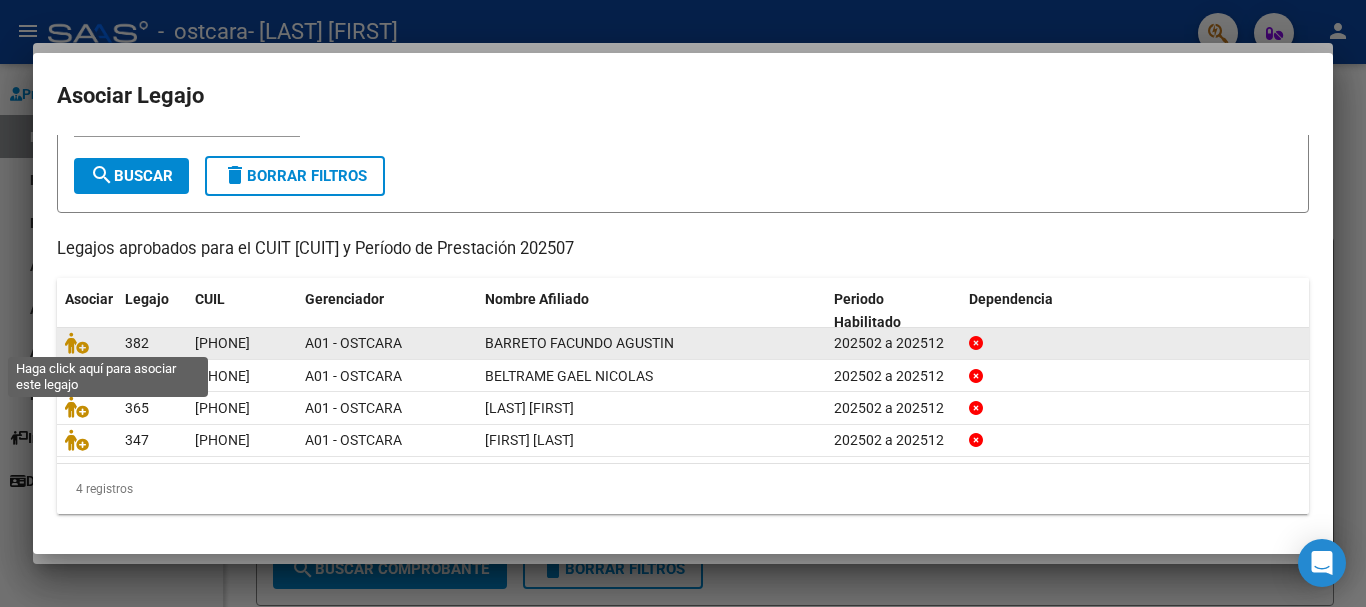 drag, startPoint x: 80, startPoint y: 346, endPoint x: 165, endPoint y: 341, distance: 85.146935 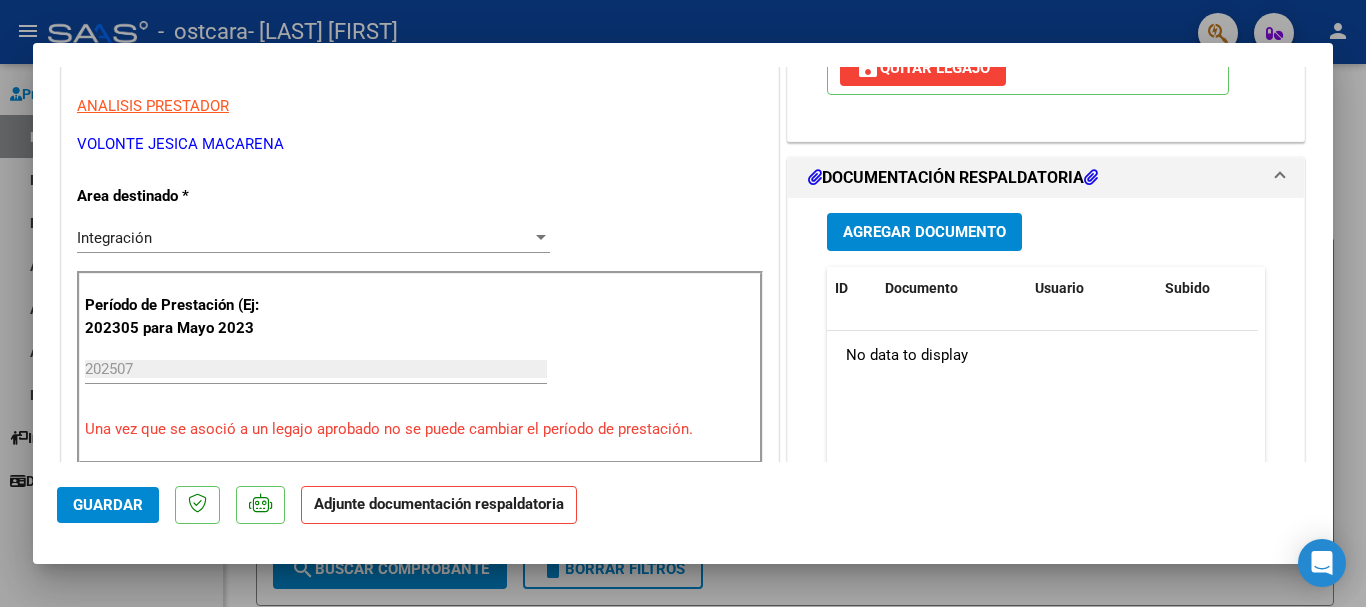 scroll, scrollTop: 400, scrollLeft: 0, axis: vertical 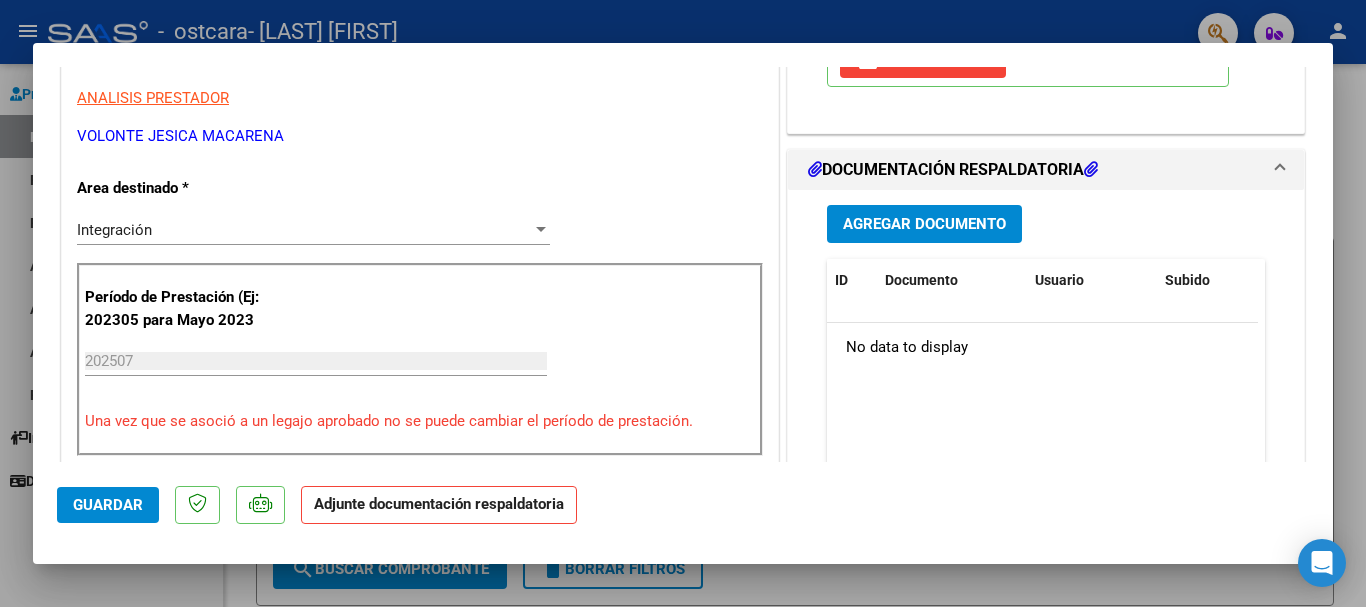 click on "Agregar Documento" at bounding box center (924, 225) 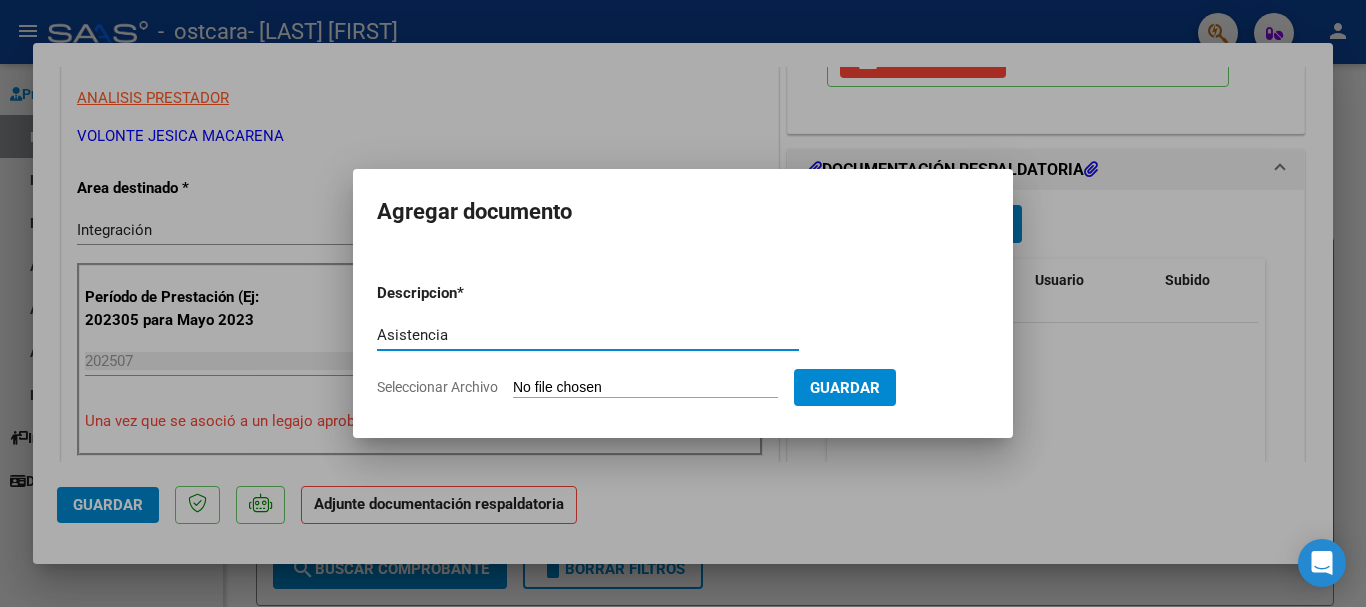 type on "Asistencia" 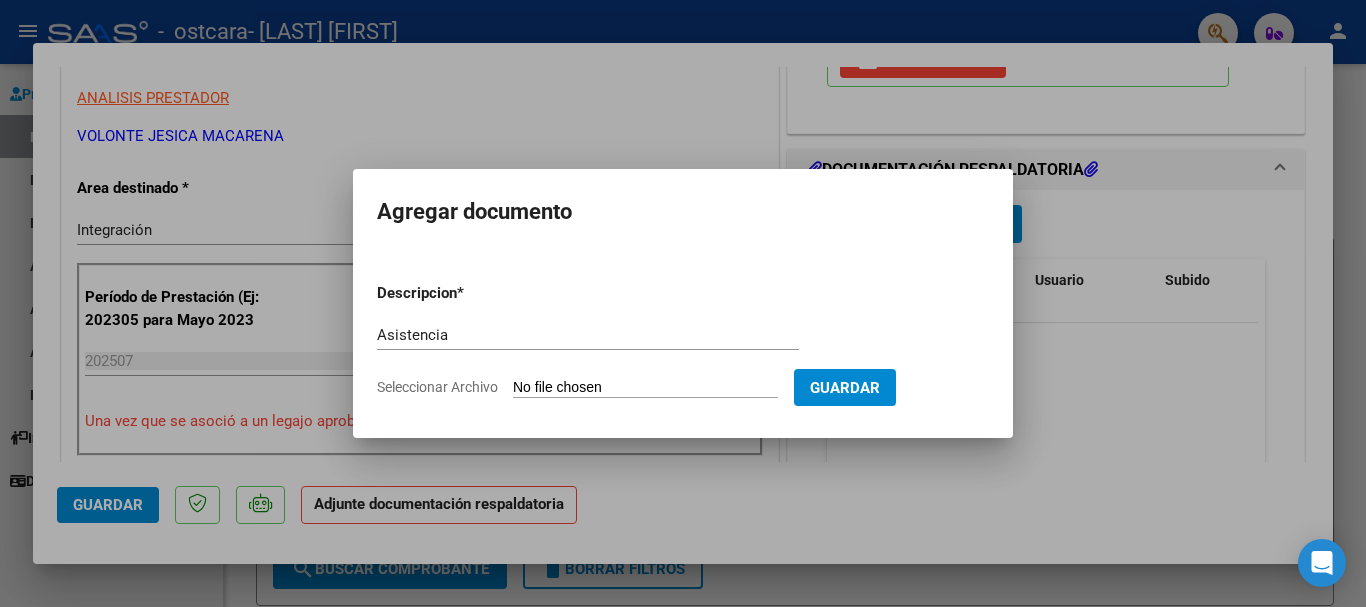 type on "C:\fakepath\Planilla Asistencia [LAST] 072025.pdf" 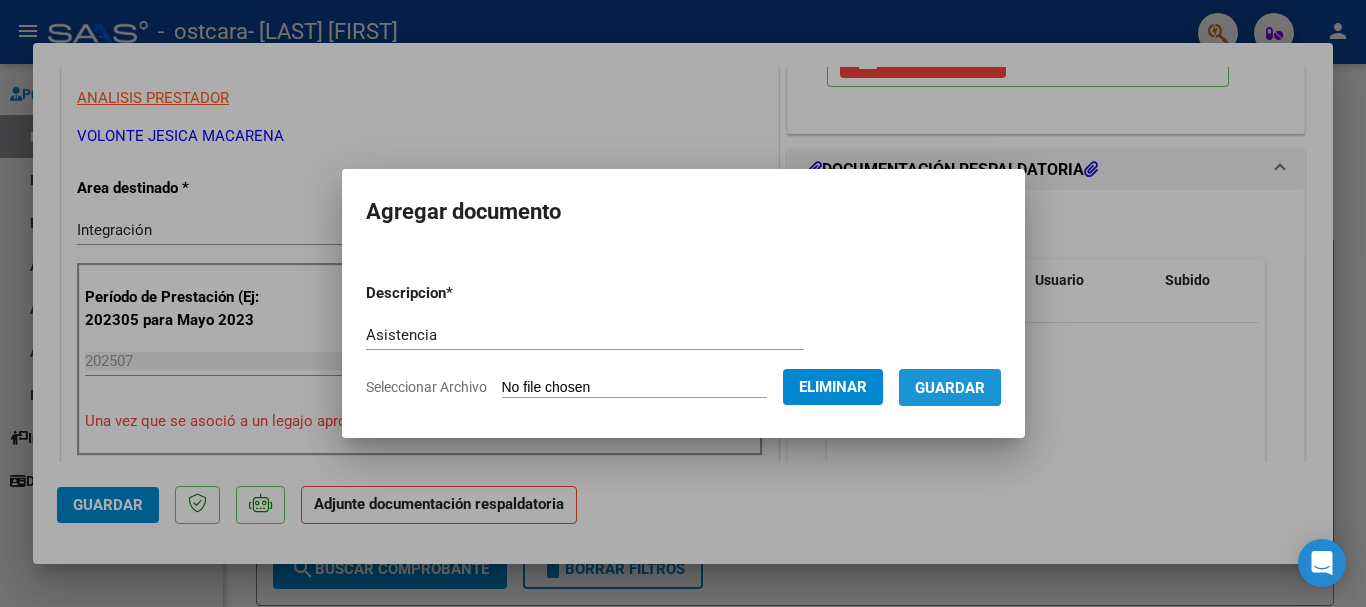click on "Guardar" at bounding box center [950, 388] 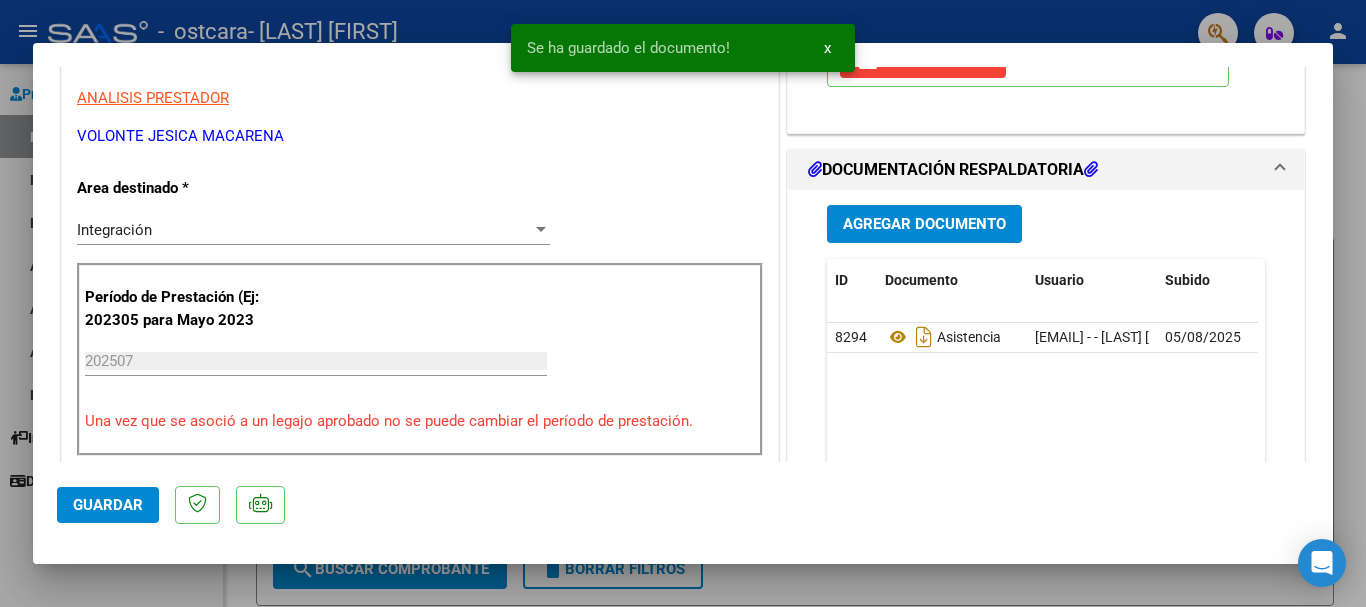 click at bounding box center (683, 303) 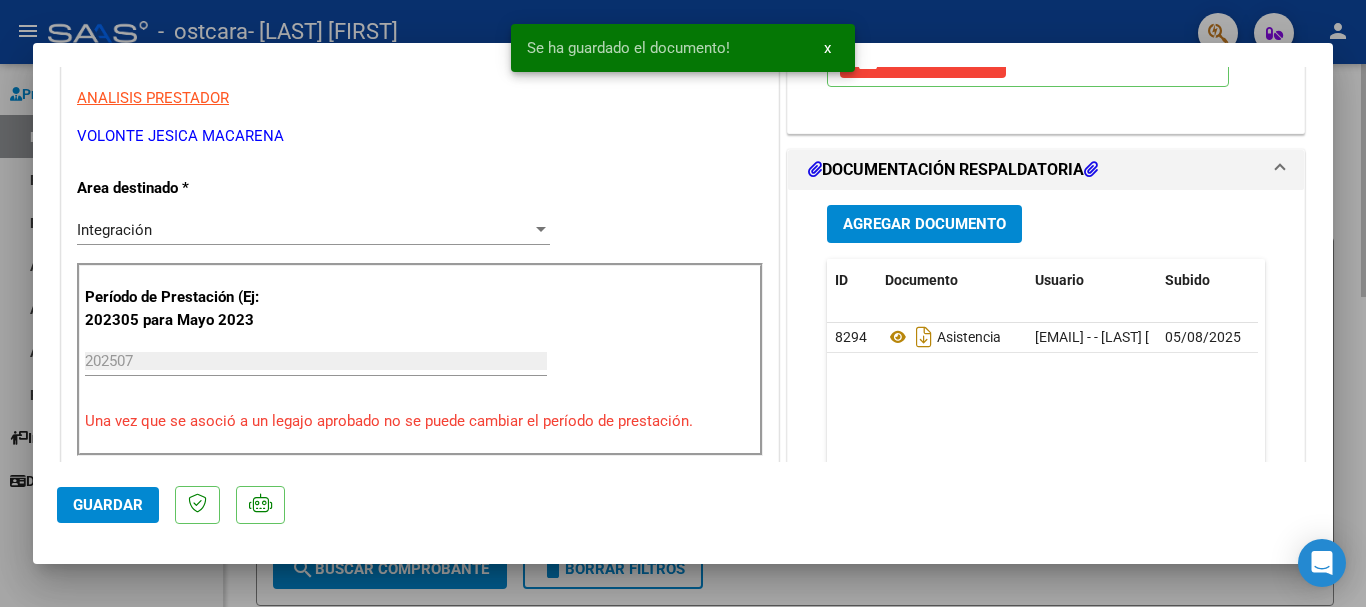 type 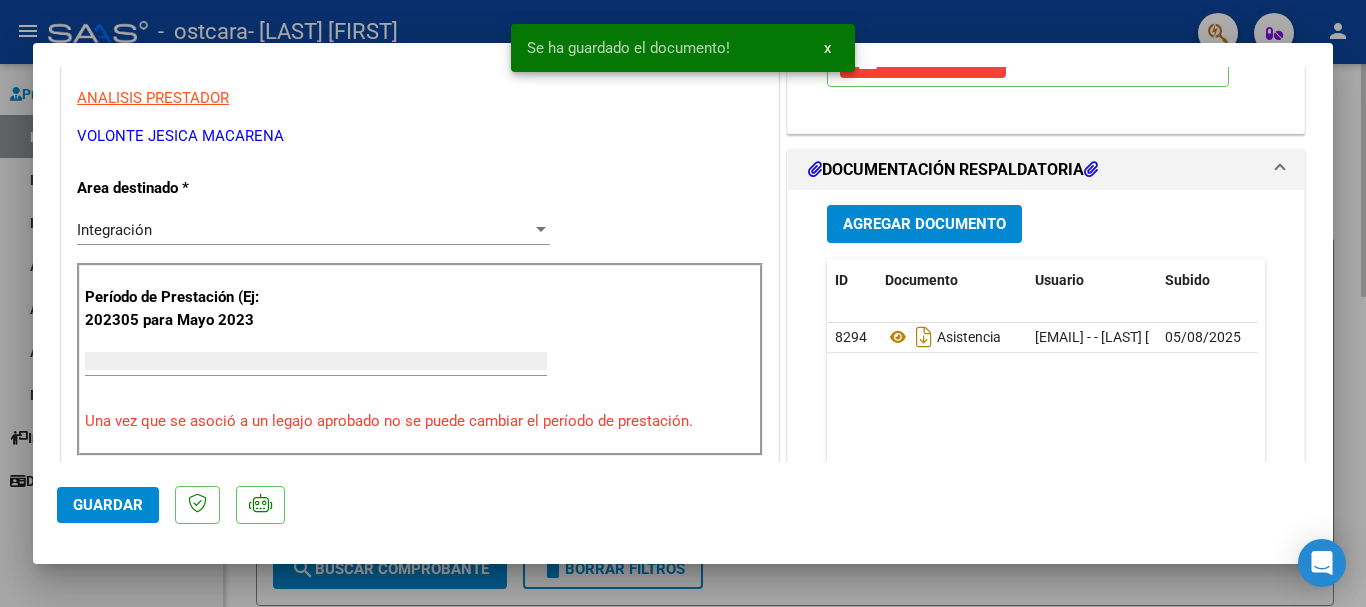 scroll, scrollTop: 339, scrollLeft: 0, axis: vertical 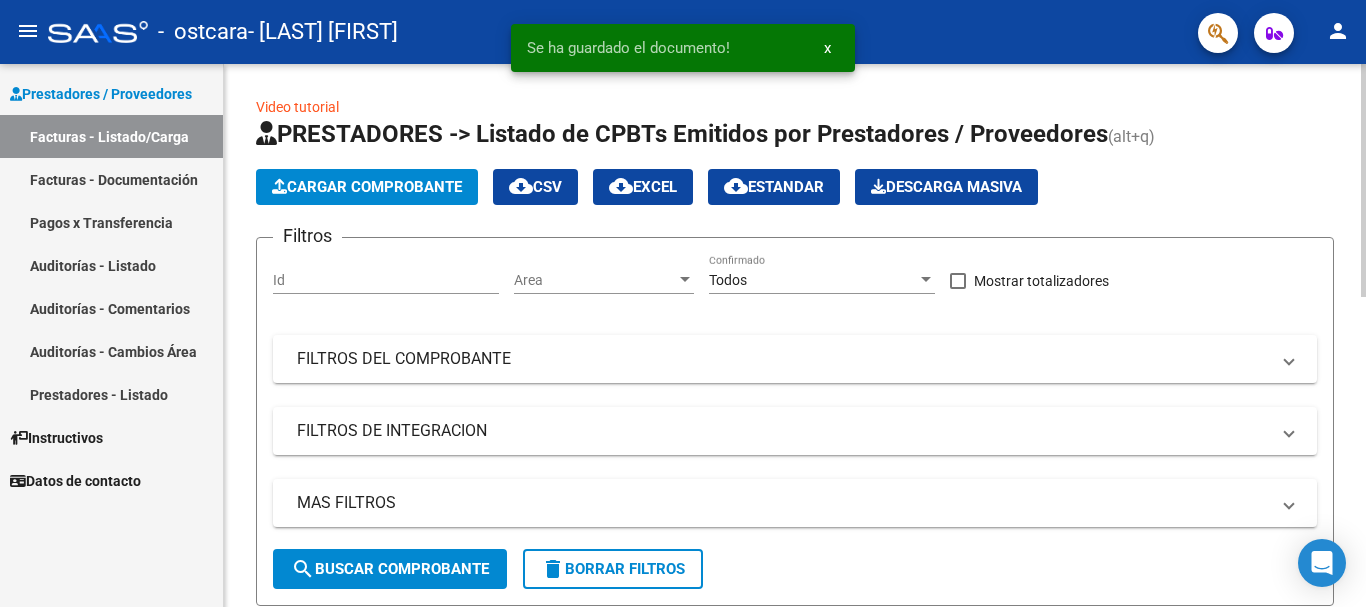 click on "Cargar Comprobante" 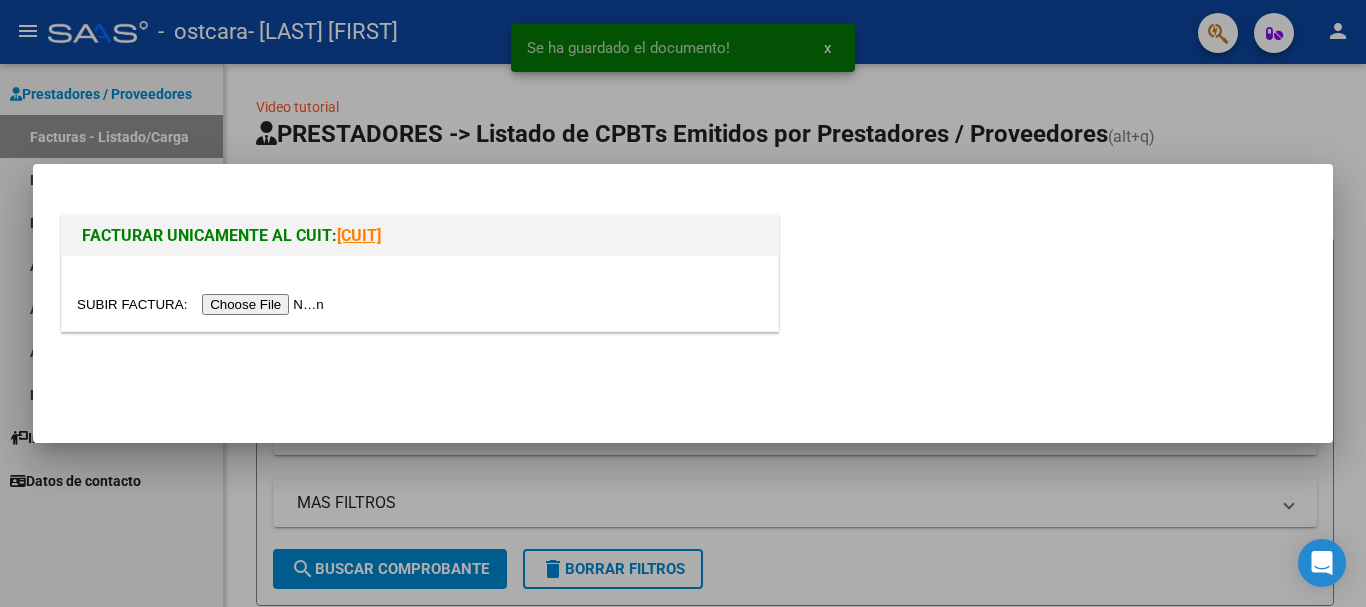 click at bounding box center (203, 304) 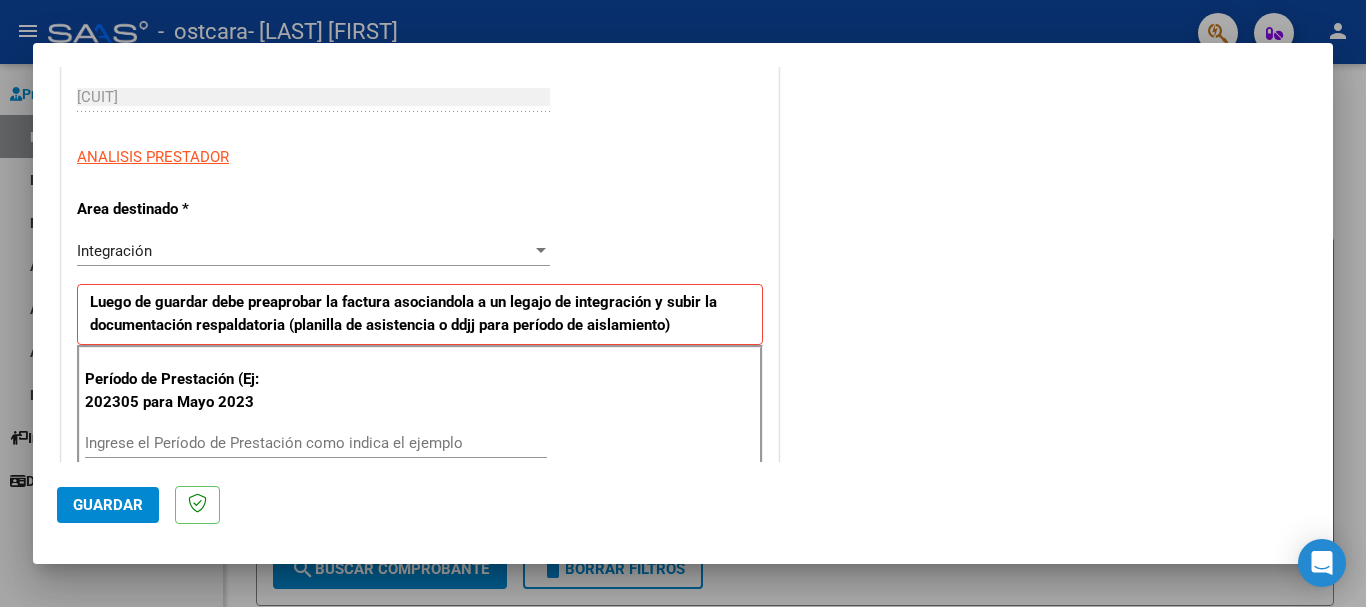 scroll, scrollTop: 400, scrollLeft: 0, axis: vertical 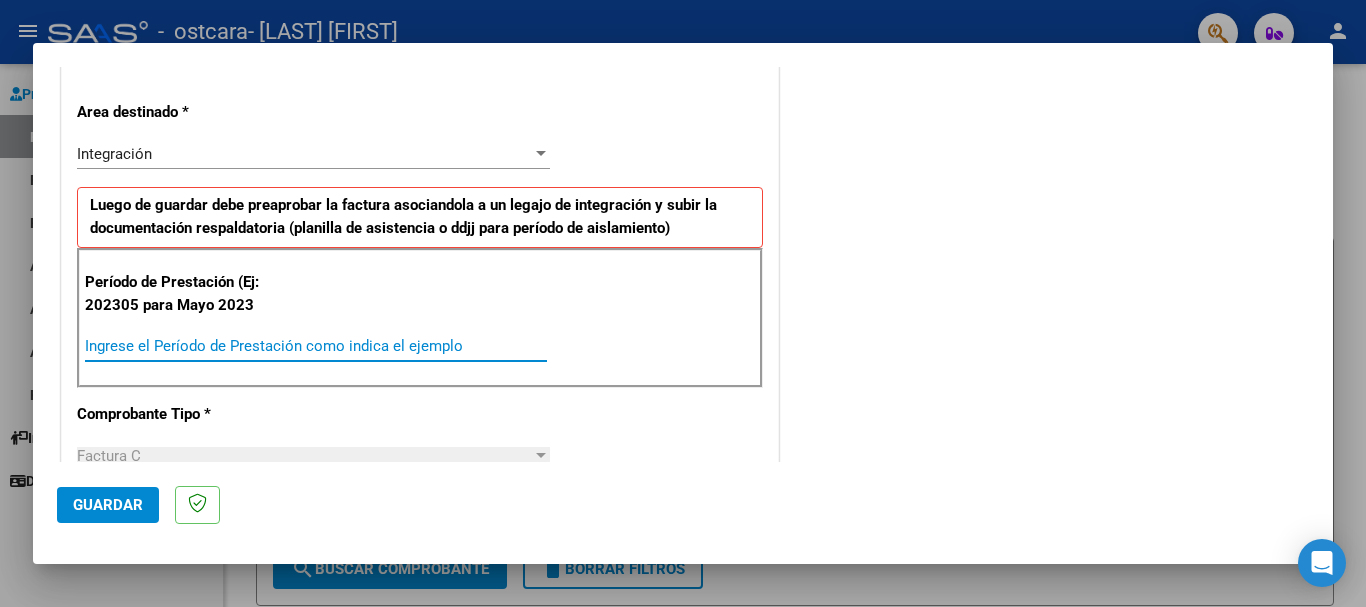 click on "Ingrese el Período de Prestación como indica el ejemplo" at bounding box center (316, 346) 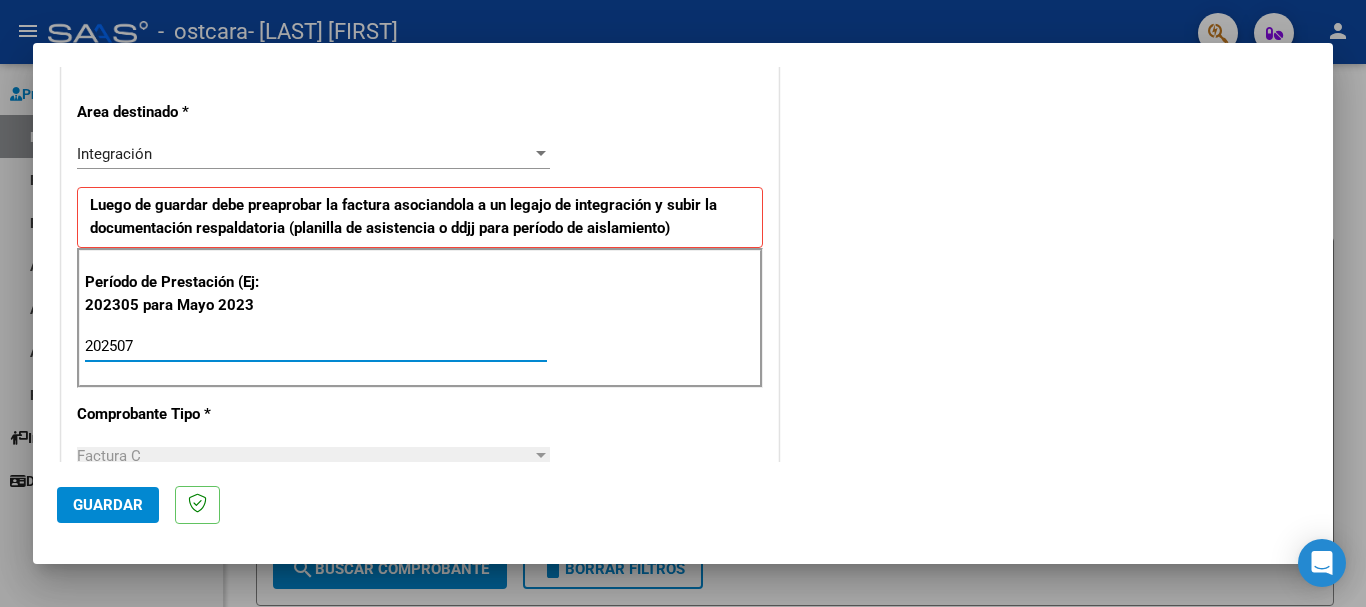 type on "202507" 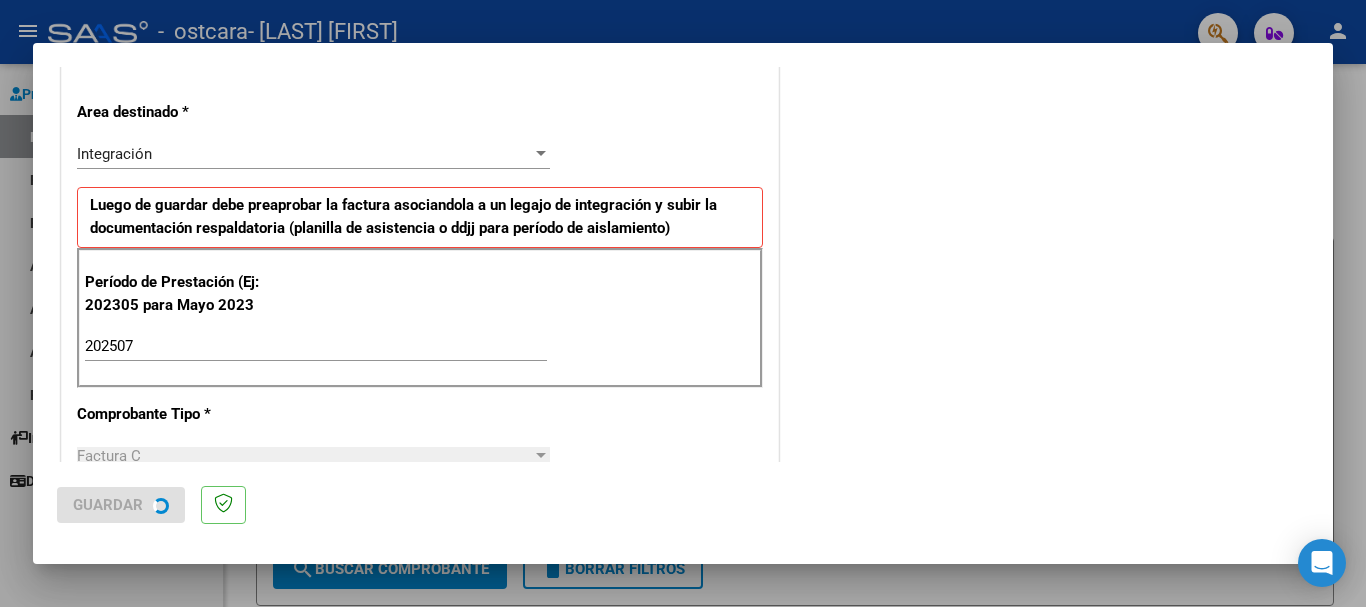 scroll, scrollTop: 0, scrollLeft: 0, axis: both 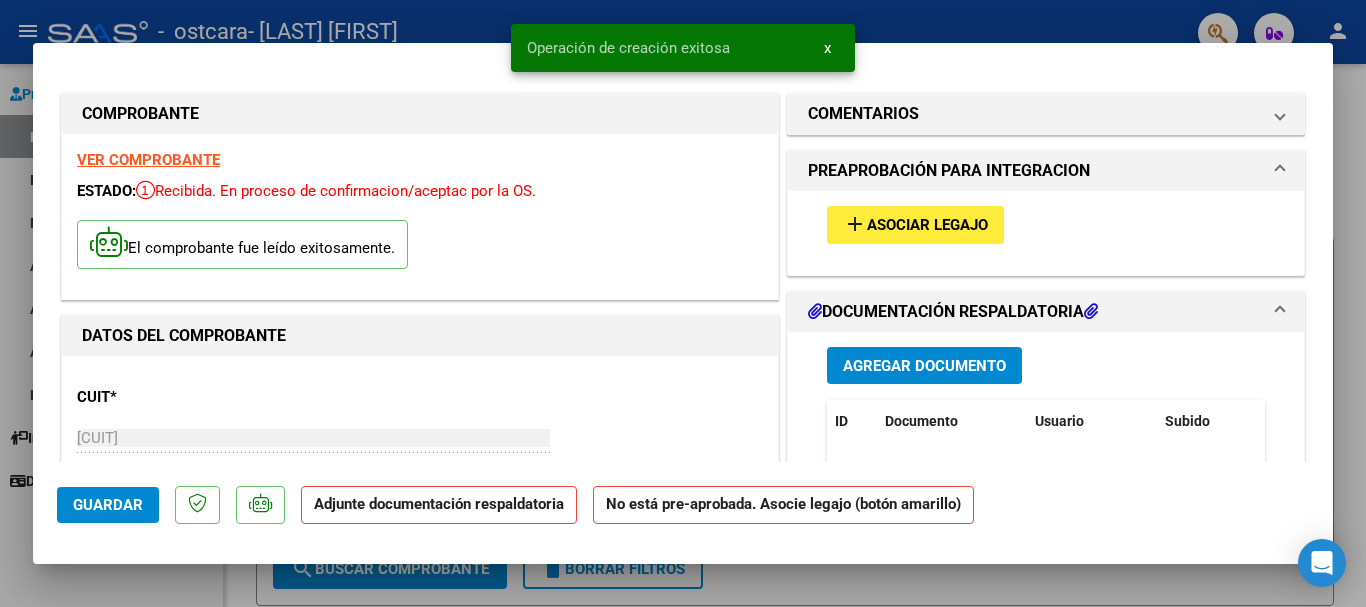 click on "Asociar Legajo" at bounding box center (927, 226) 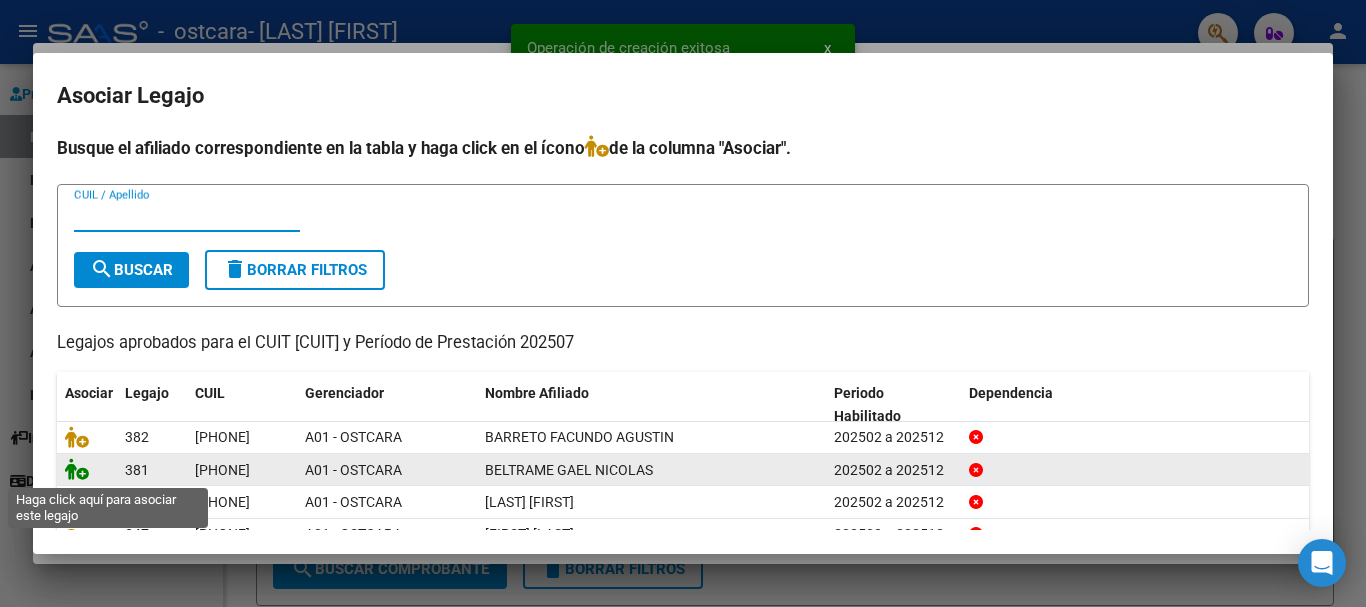 click 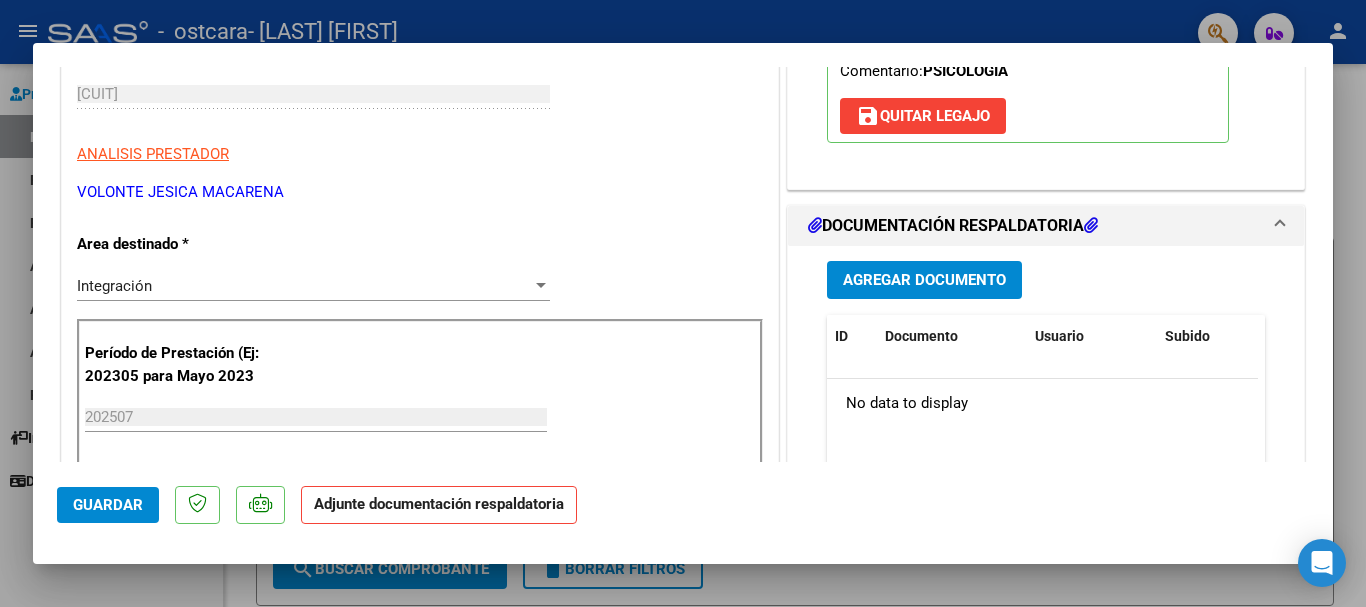 scroll, scrollTop: 400, scrollLeft: 0, axis: vertical 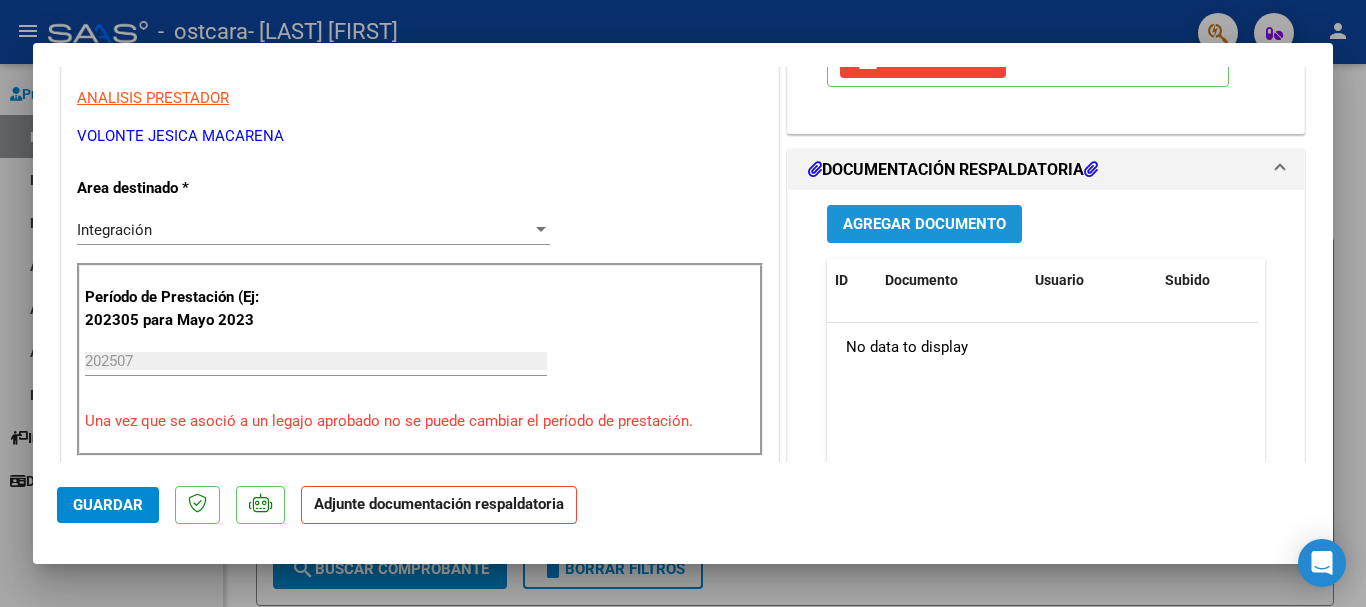 click on "Agregar Documento" at bounding box center (924, 225) 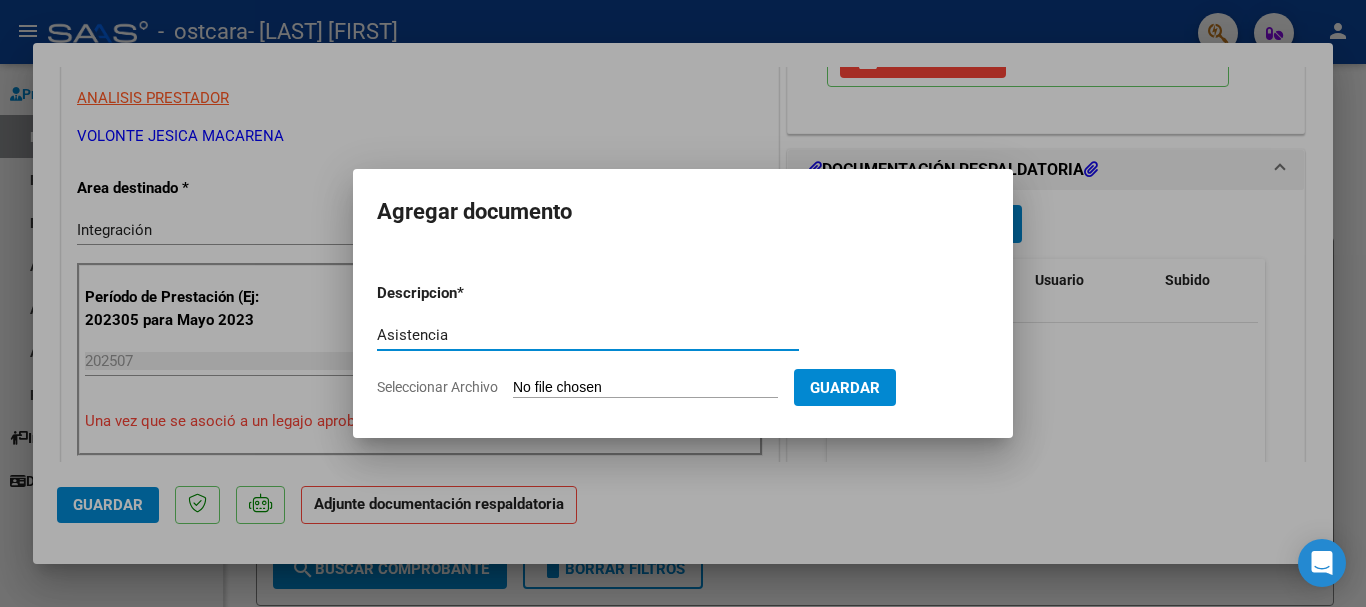 type on "Asistencia" 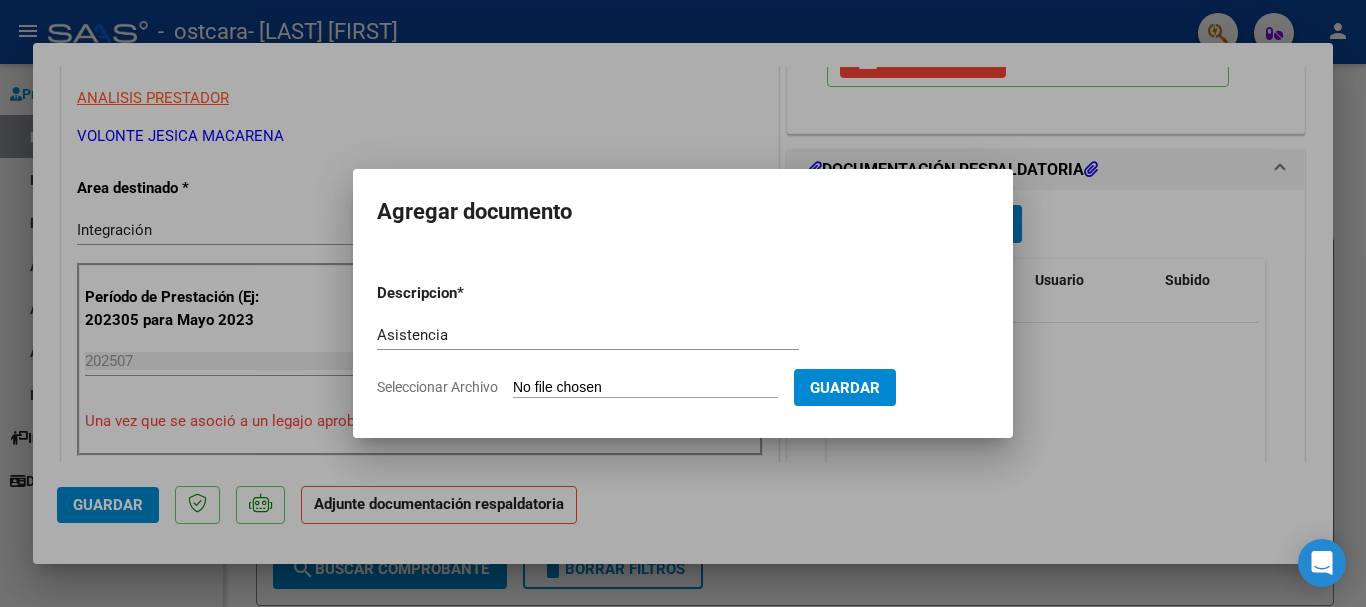 click on "Seleccionar Archivo" at bounding box center (645, 388) 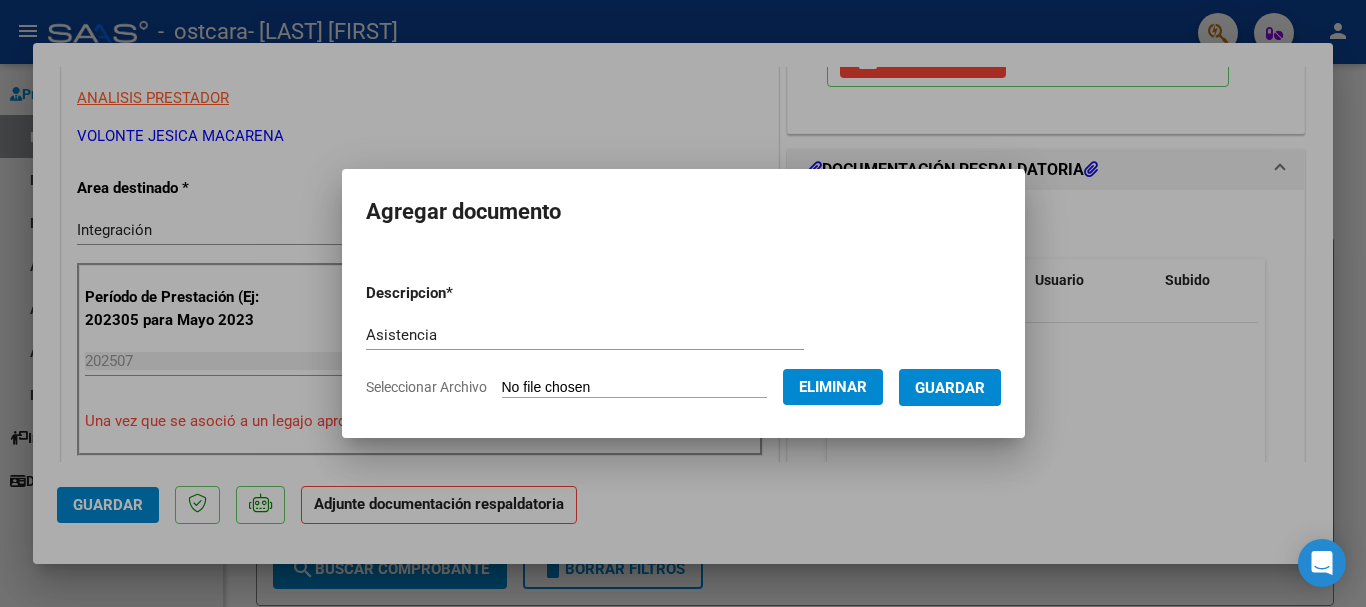 click on "Guardar" at bounding box center [950, 388] 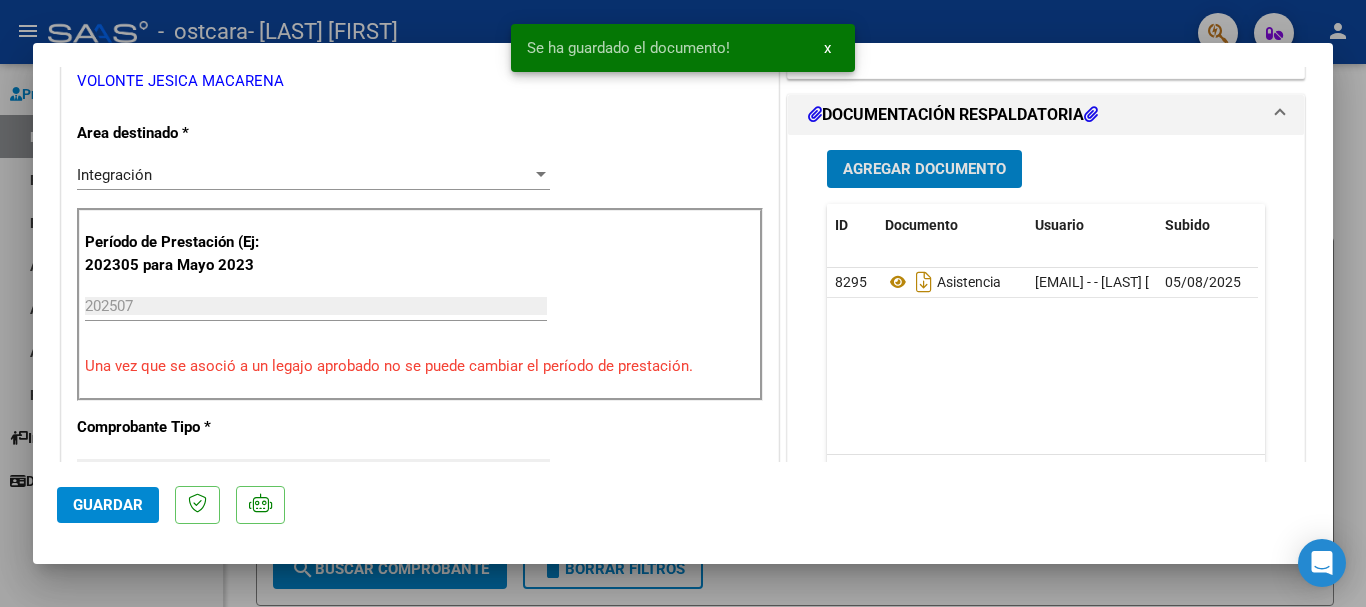 scroll, scrollTop: 500, scrollLeft: 0, axis: vertical 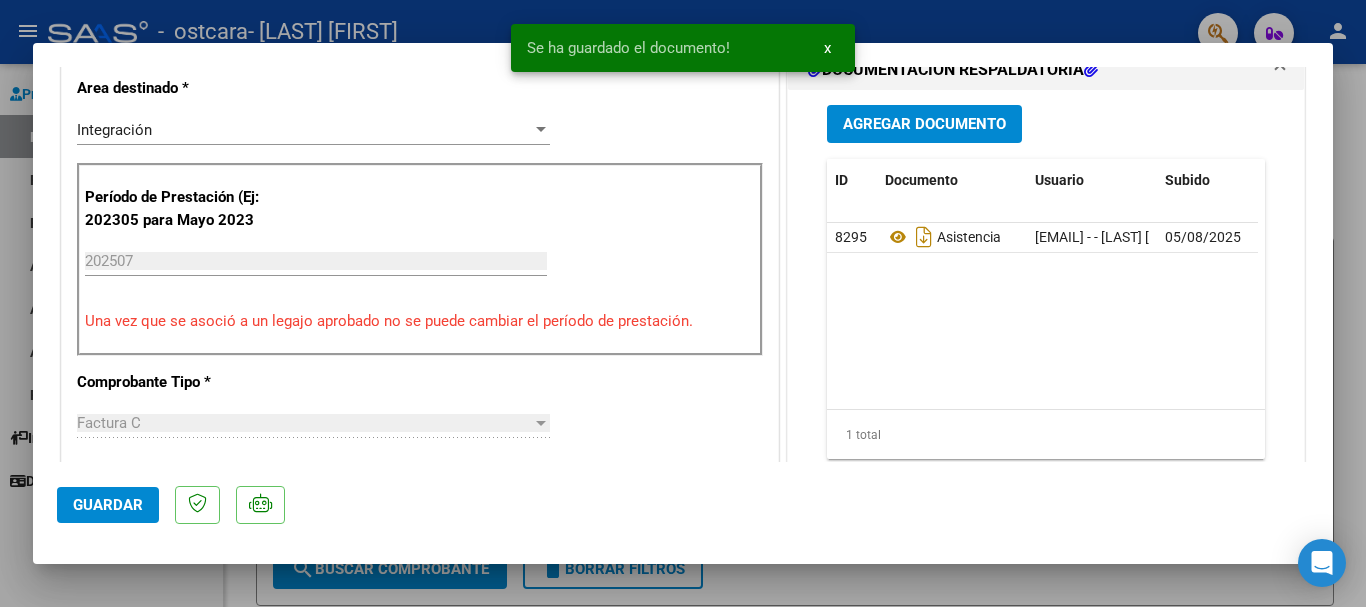 click at bounding box center [683, 303] 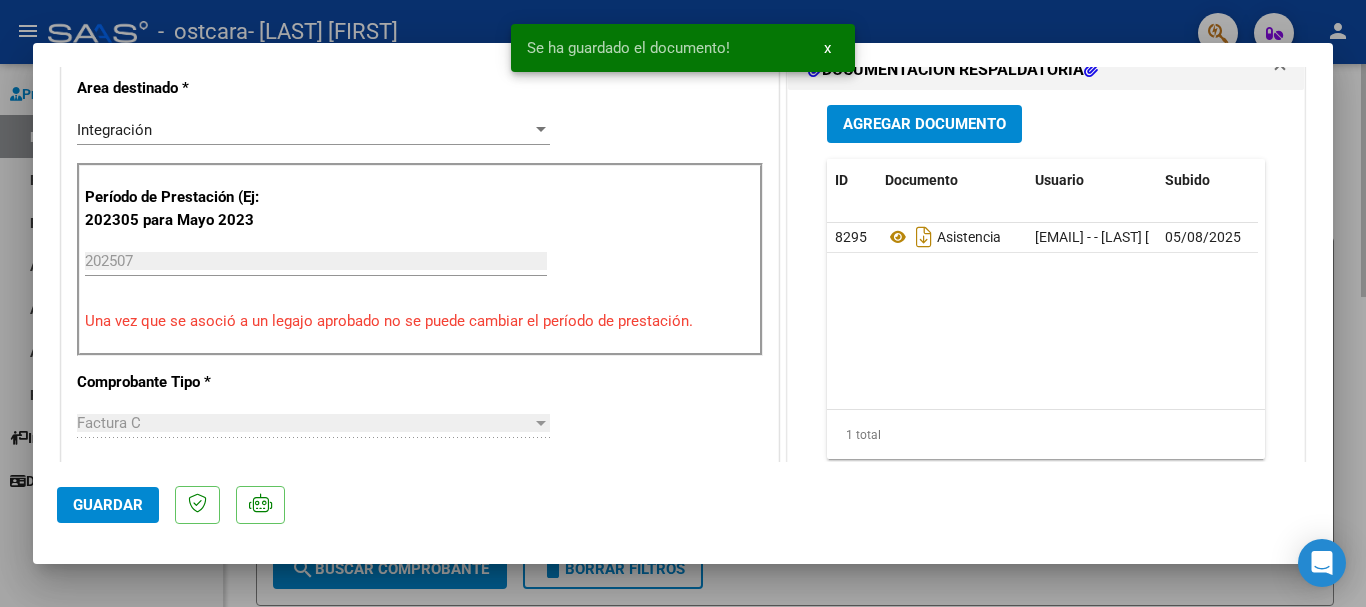 type 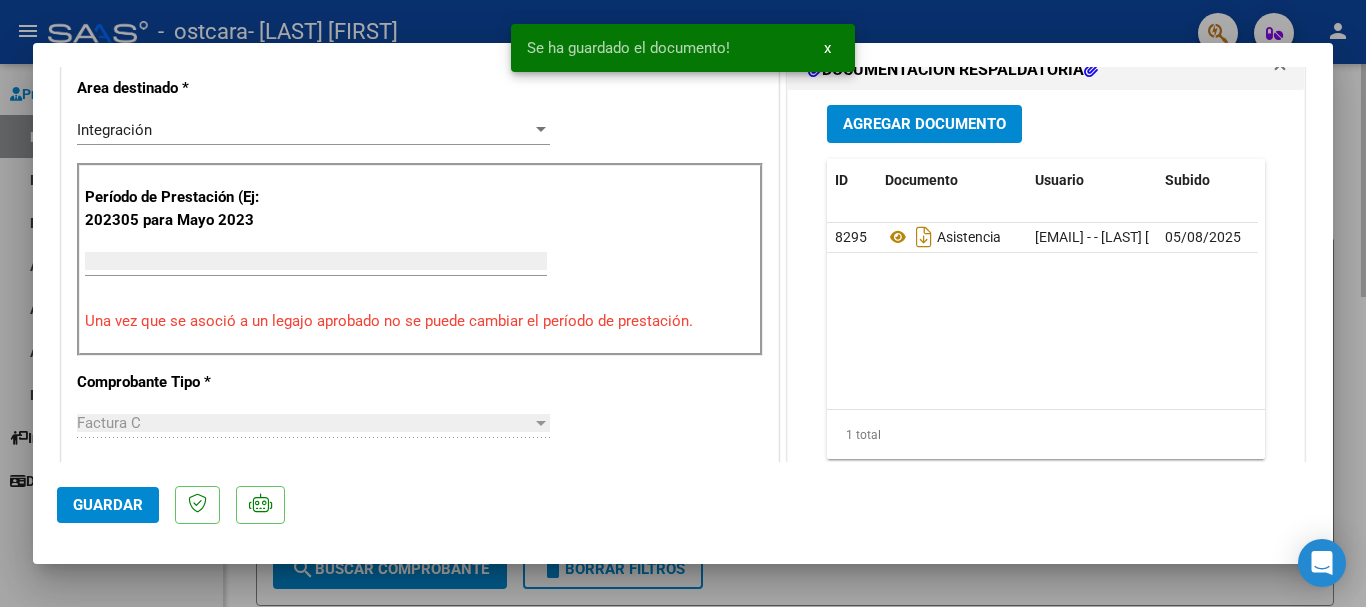 scroll, scrollTop: 459, scrollLeft: 0, axis: vertical 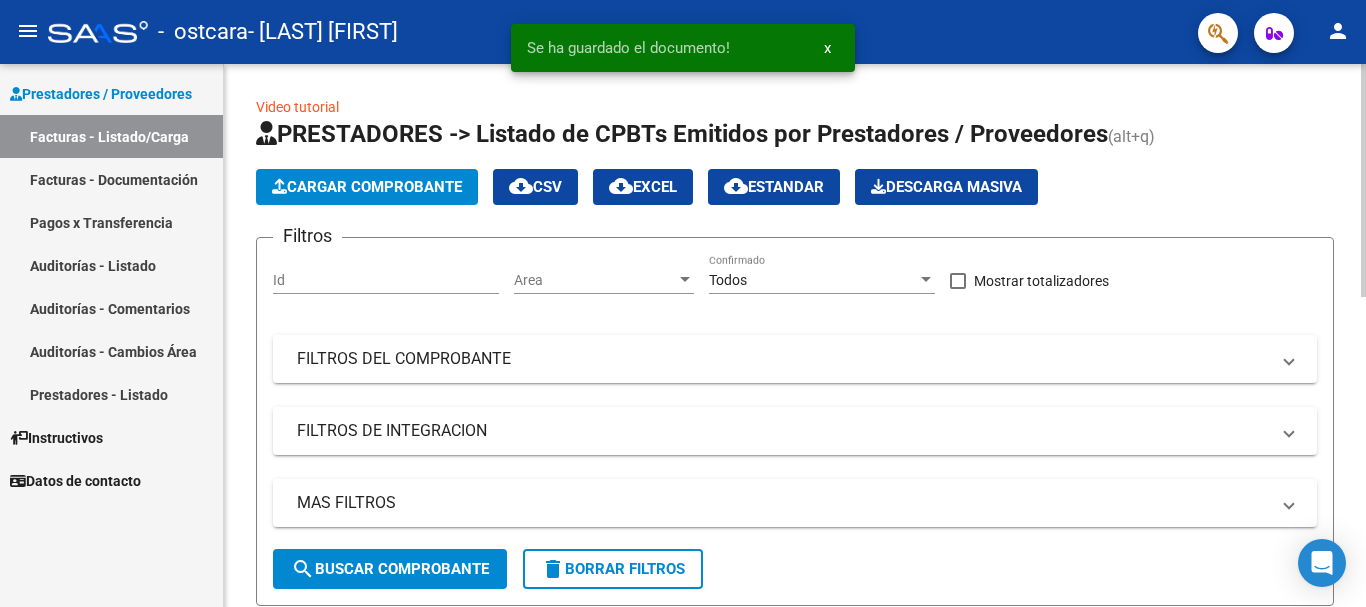 click on "Cargar Comprobante" 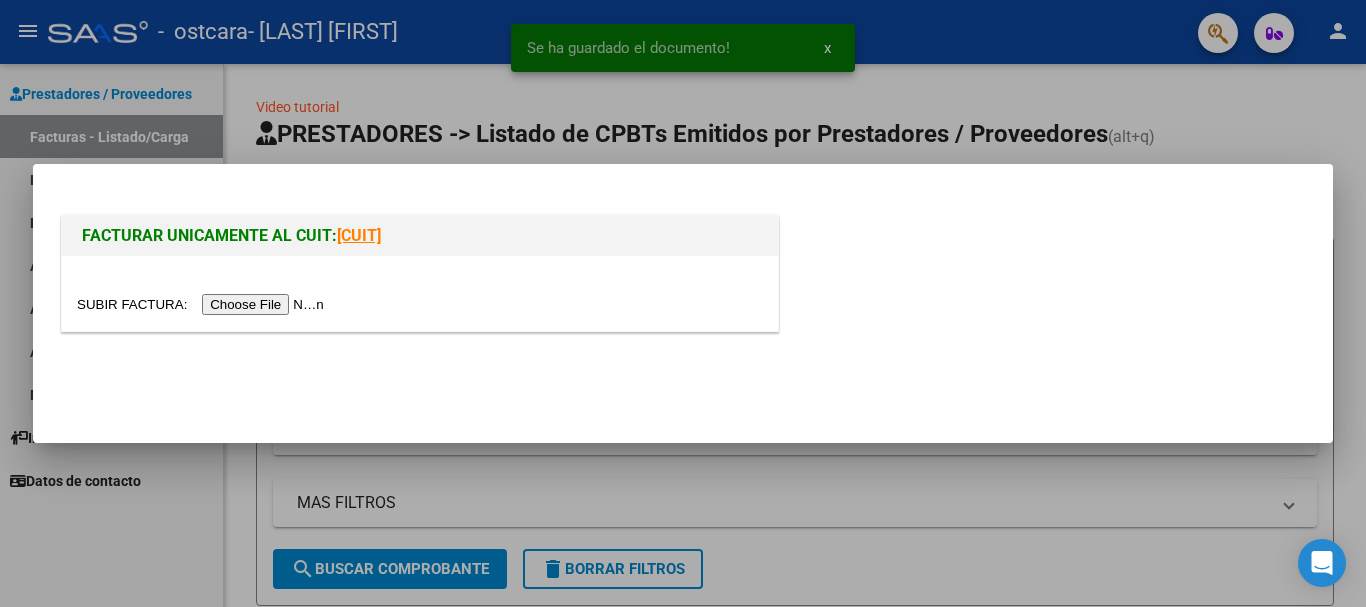 click at bounding box center (203, 304) 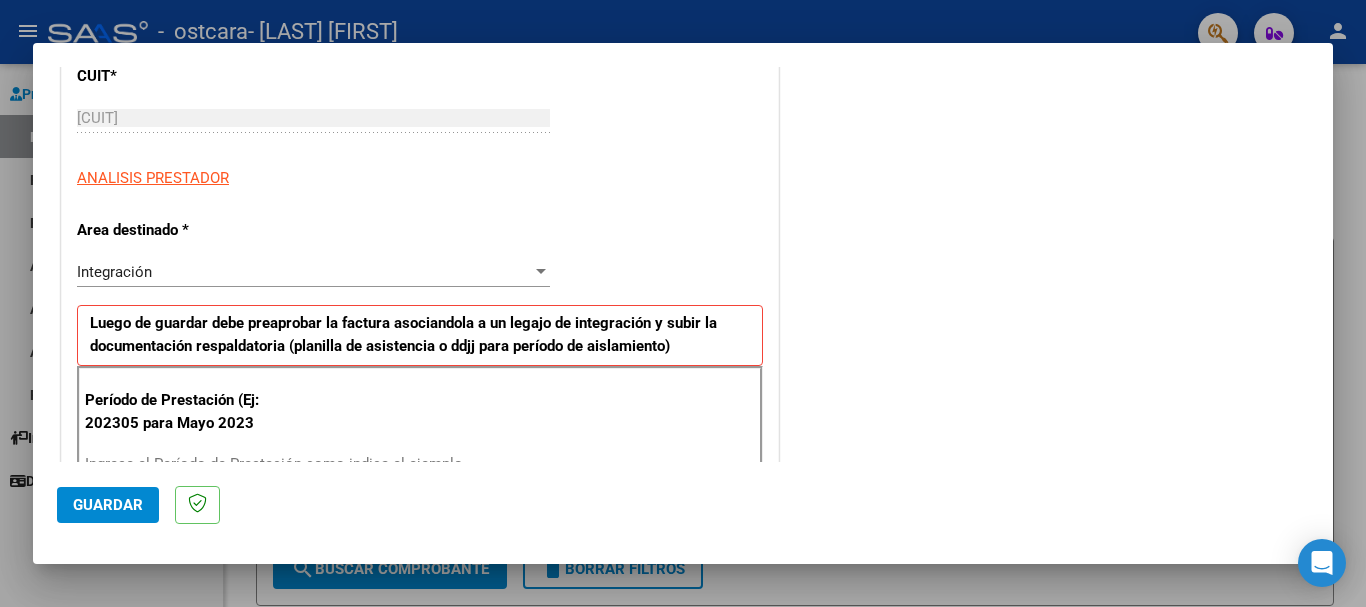 scroll, scrollTop: 400, scrollLeft: 0, axis: vertical 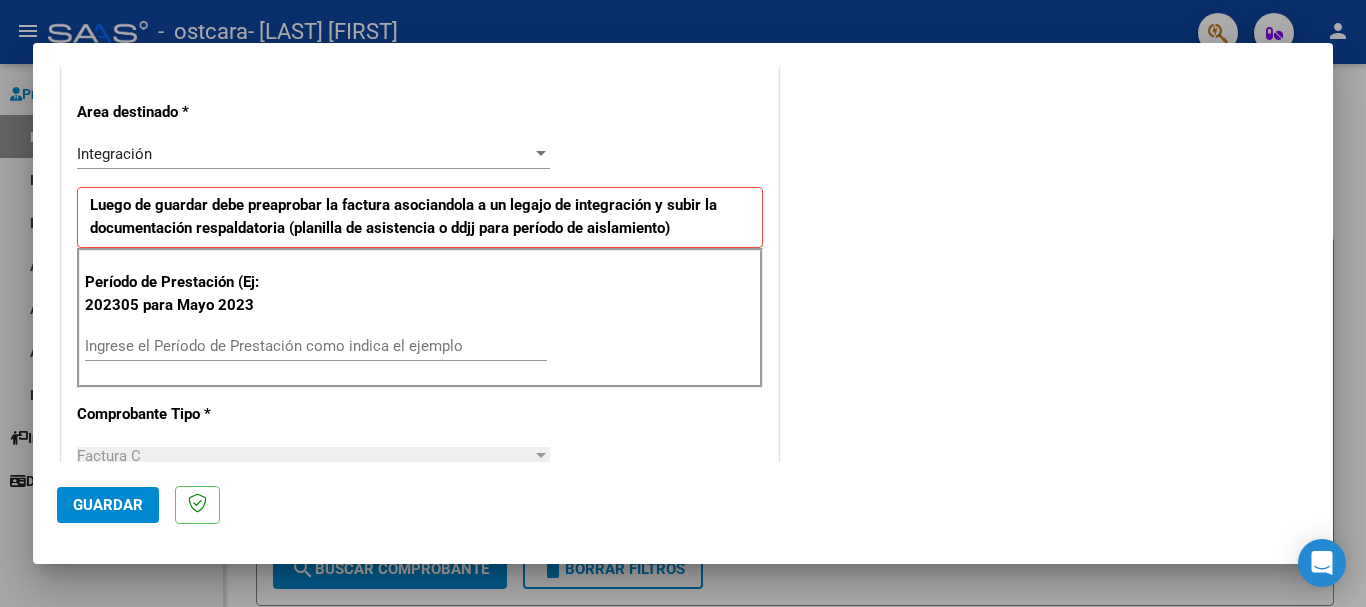 click on "Ingrese el Período de Prestación como indica el ejemplo" at bounding box center [316, 346] 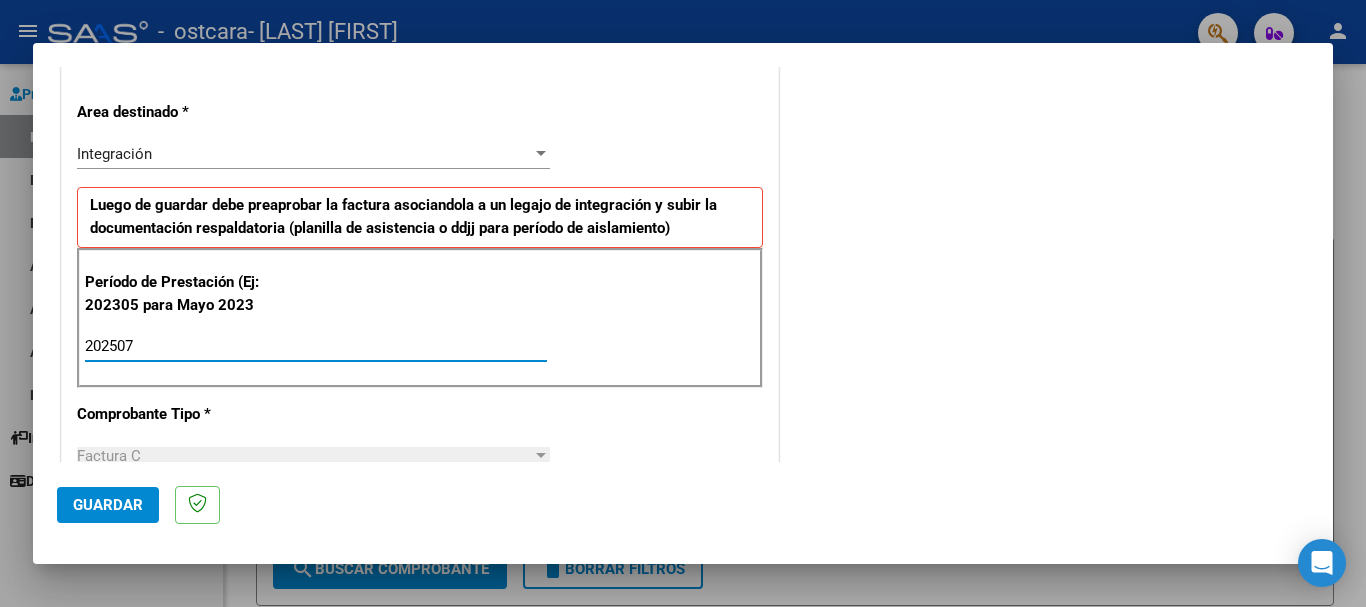 type on "202507" 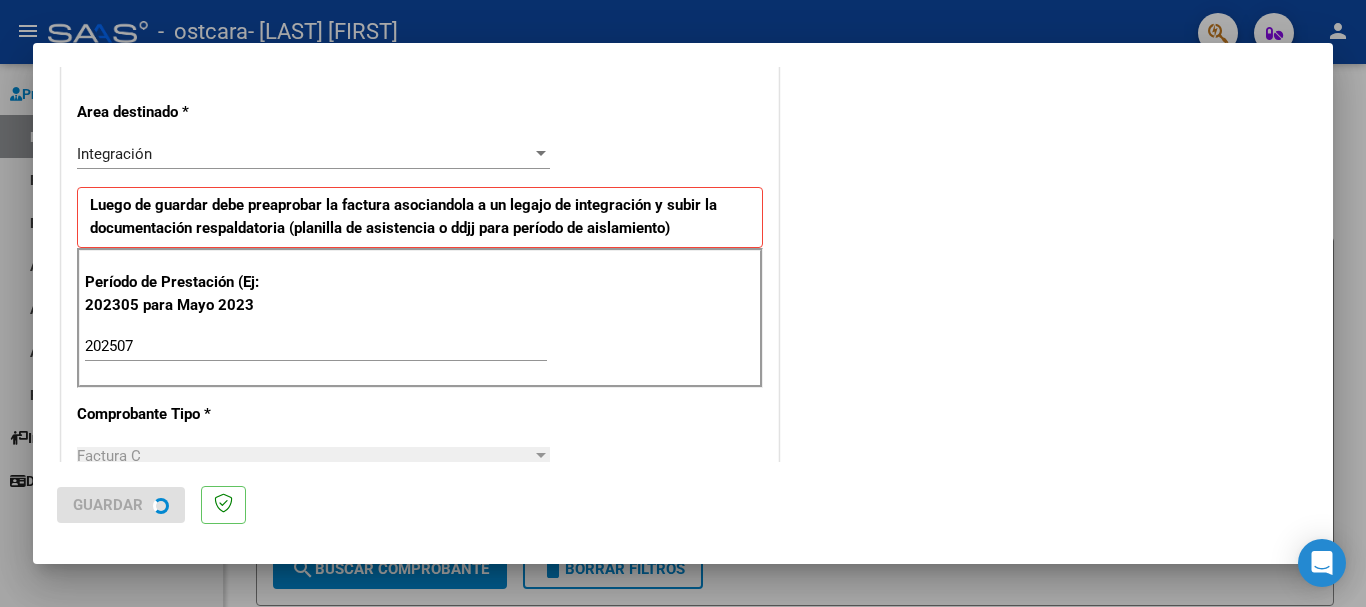 scroll, scrollTop: 0, scrollLeft: 0, axis: both 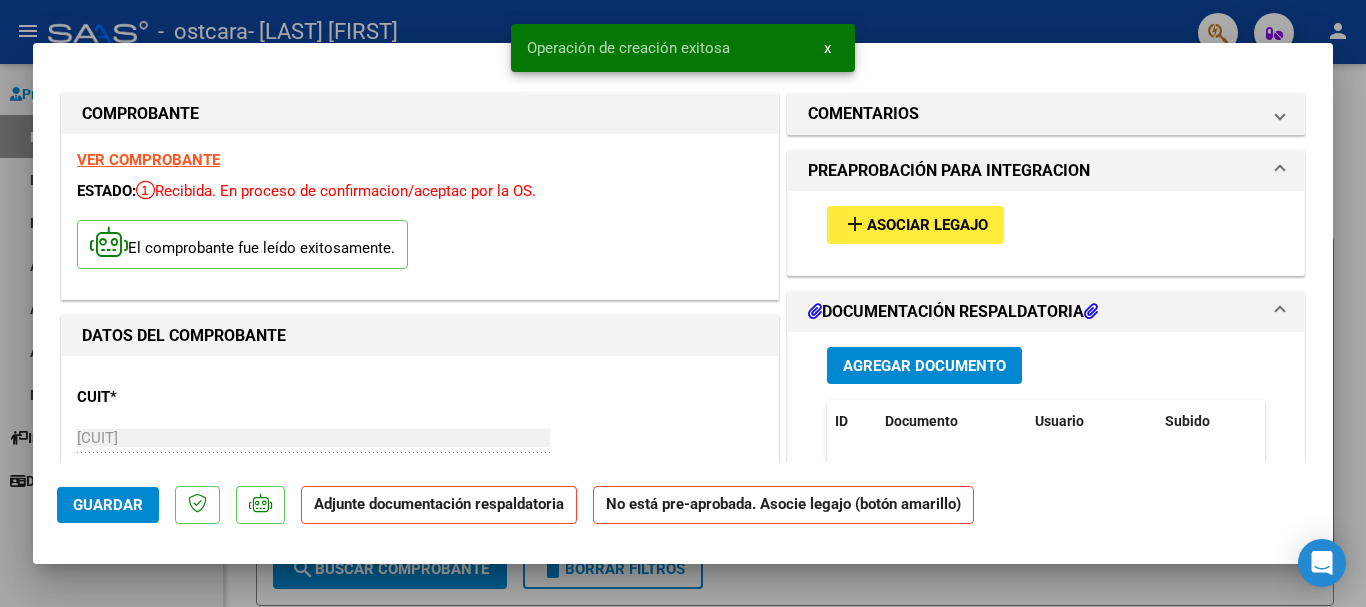 click on "Asociar Legajo" at bounding box center (927, 226) 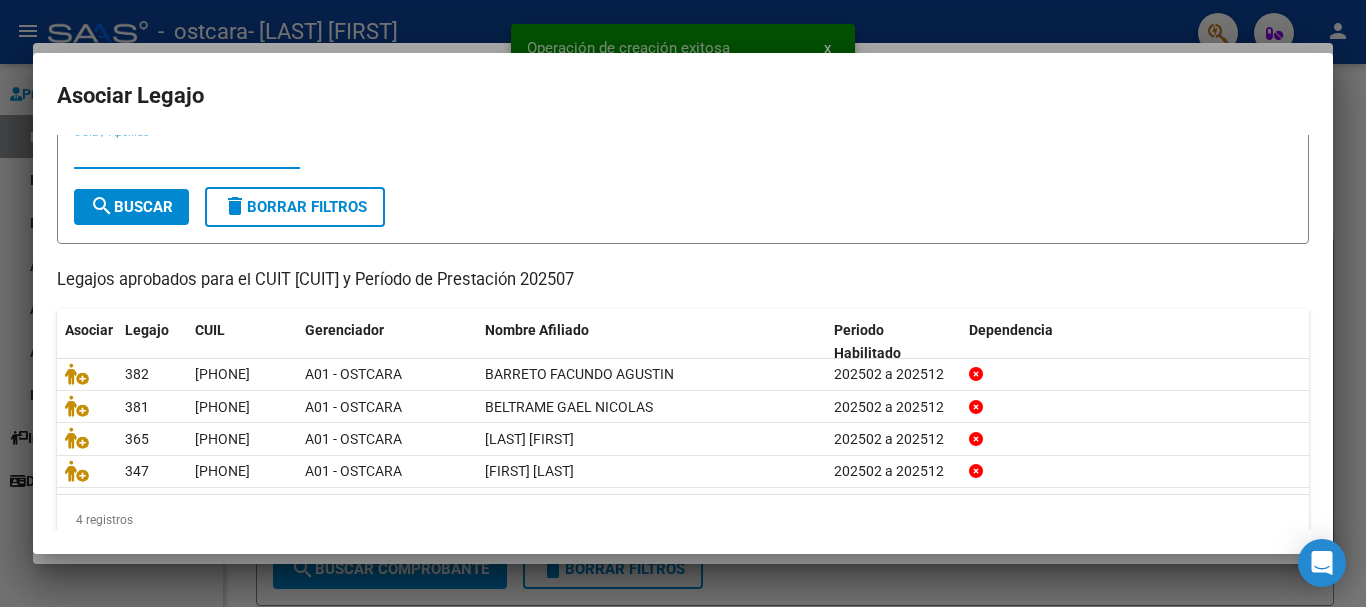 scroll, scrollTop: 98, scrollLeft: 0, axis: vertical 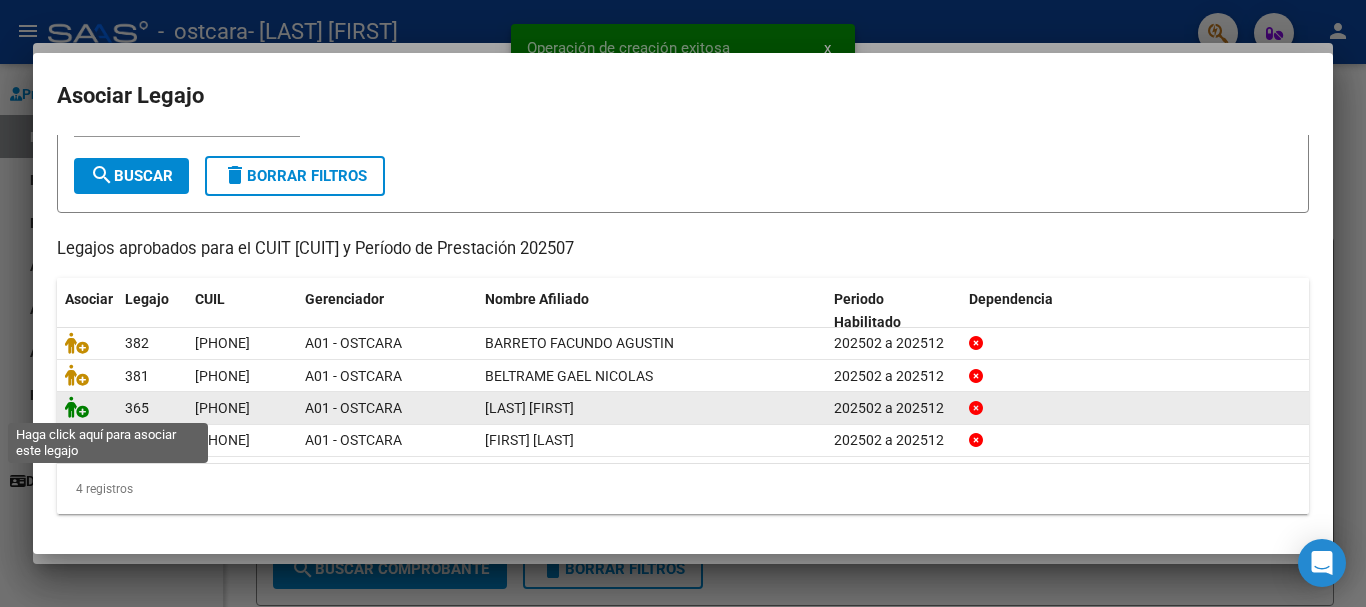 click 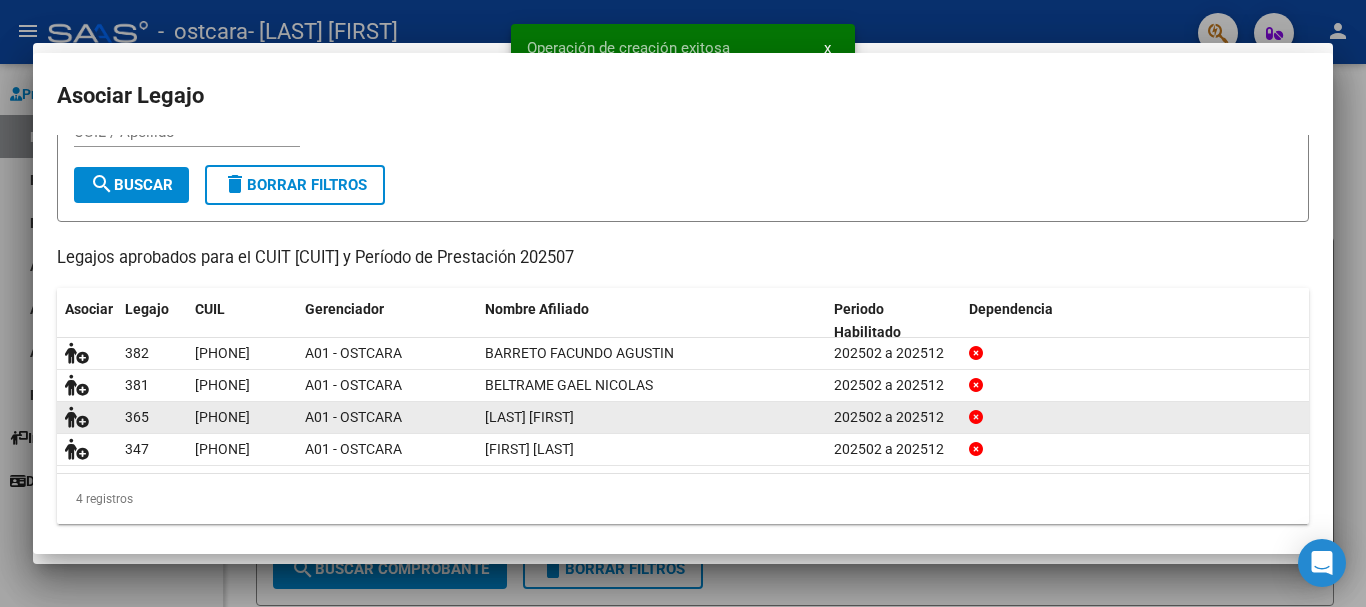 scroll, scrollTop: 111, scrollLeft: 0, axis: vertical 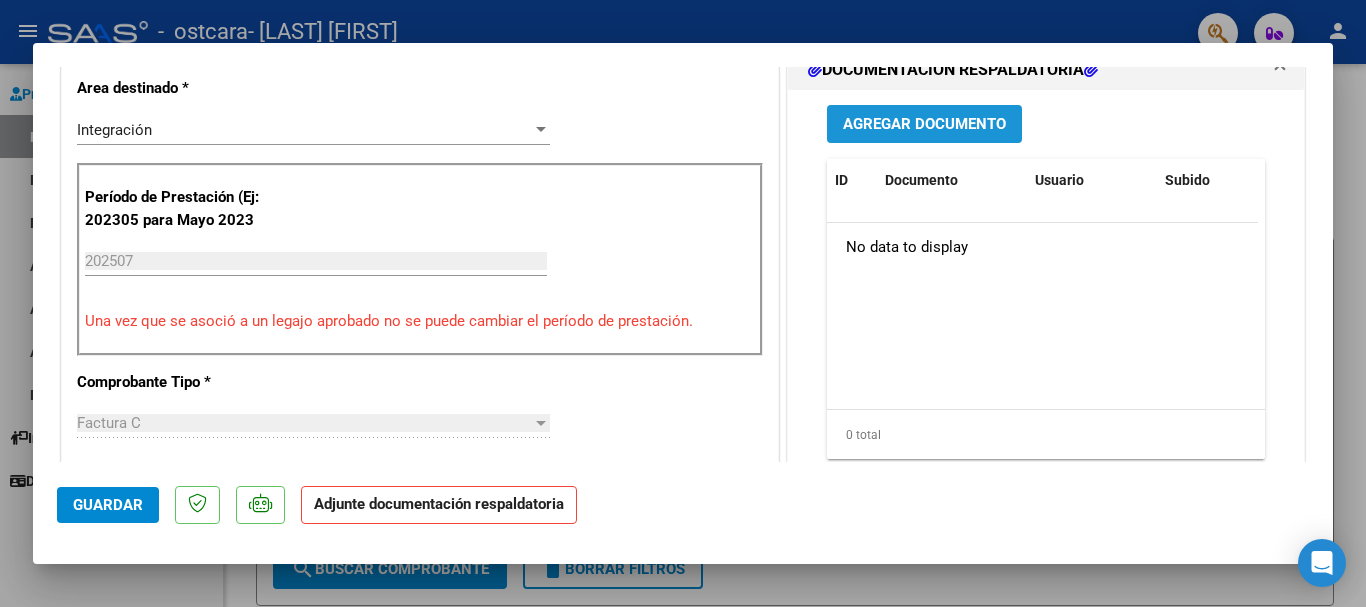 click on "Agregar Documento" at bounding box center (924, 125) 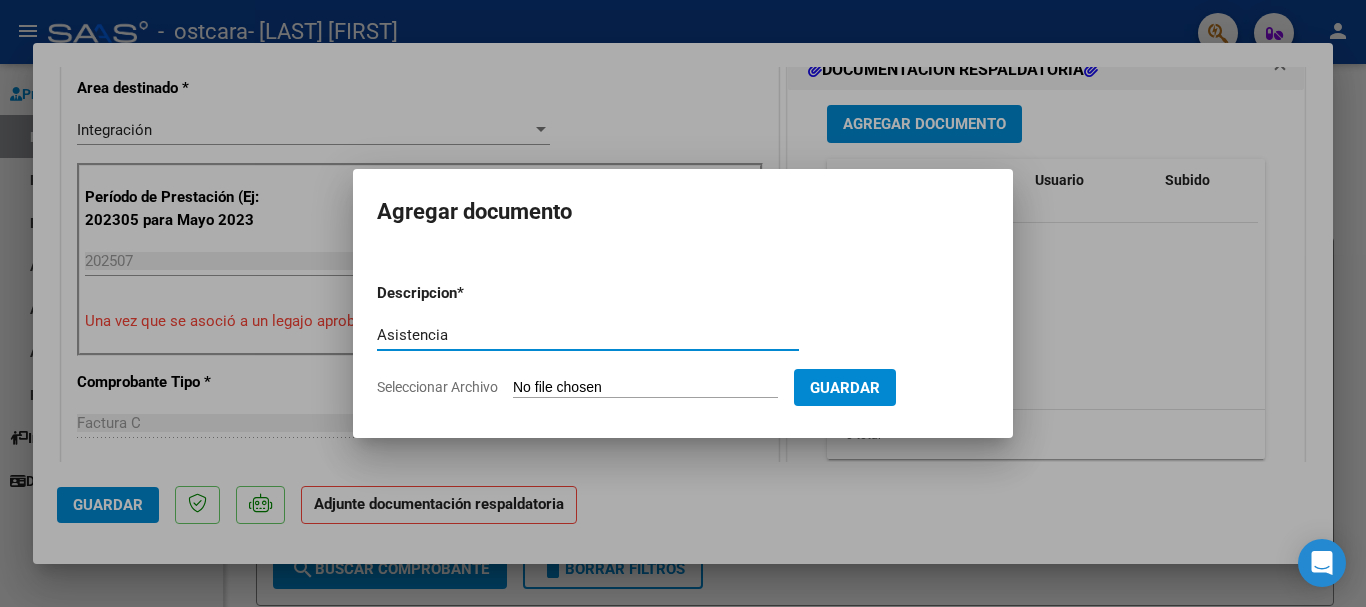type on "Asistencia" 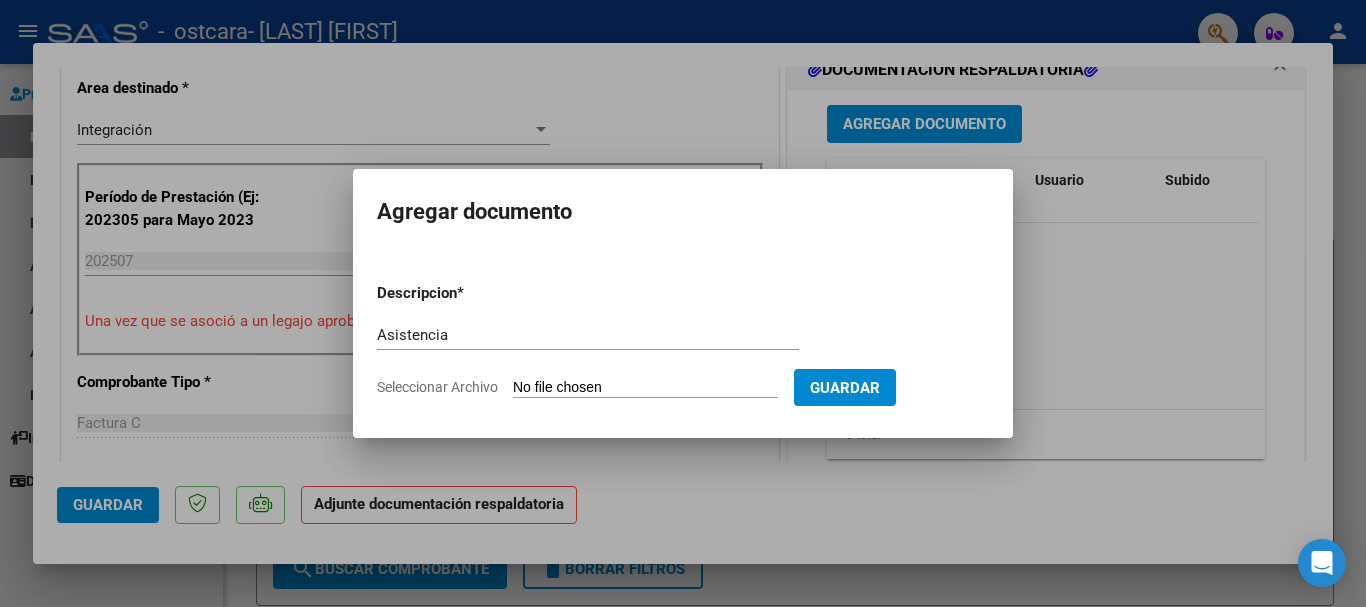 click on "Seleccionar Archivo" at bounding box center (645, 388) 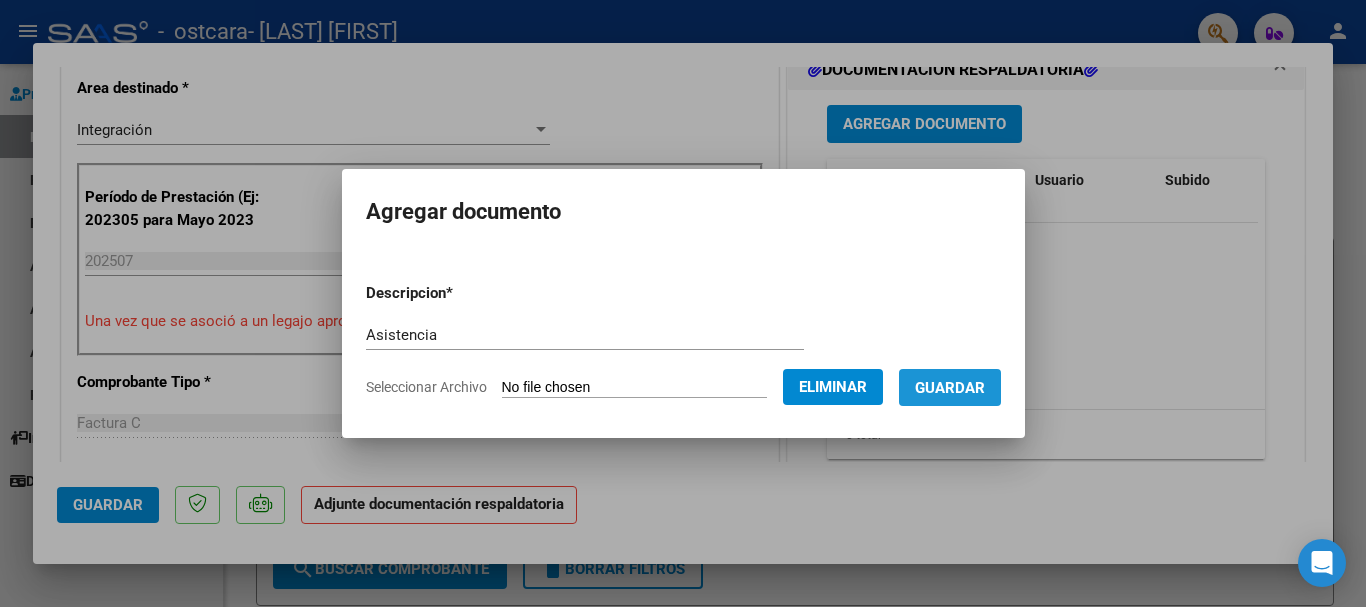 click on "Guardar" at bounding box center (950, 387) 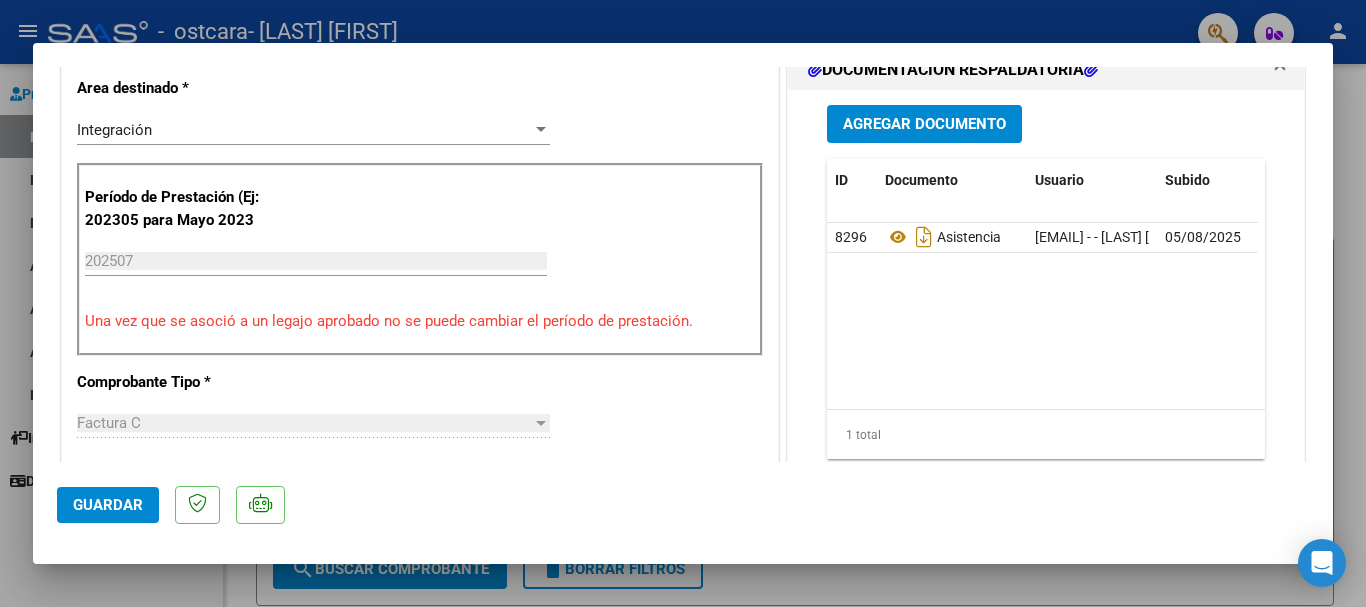 click at bounding box center (683, 303) 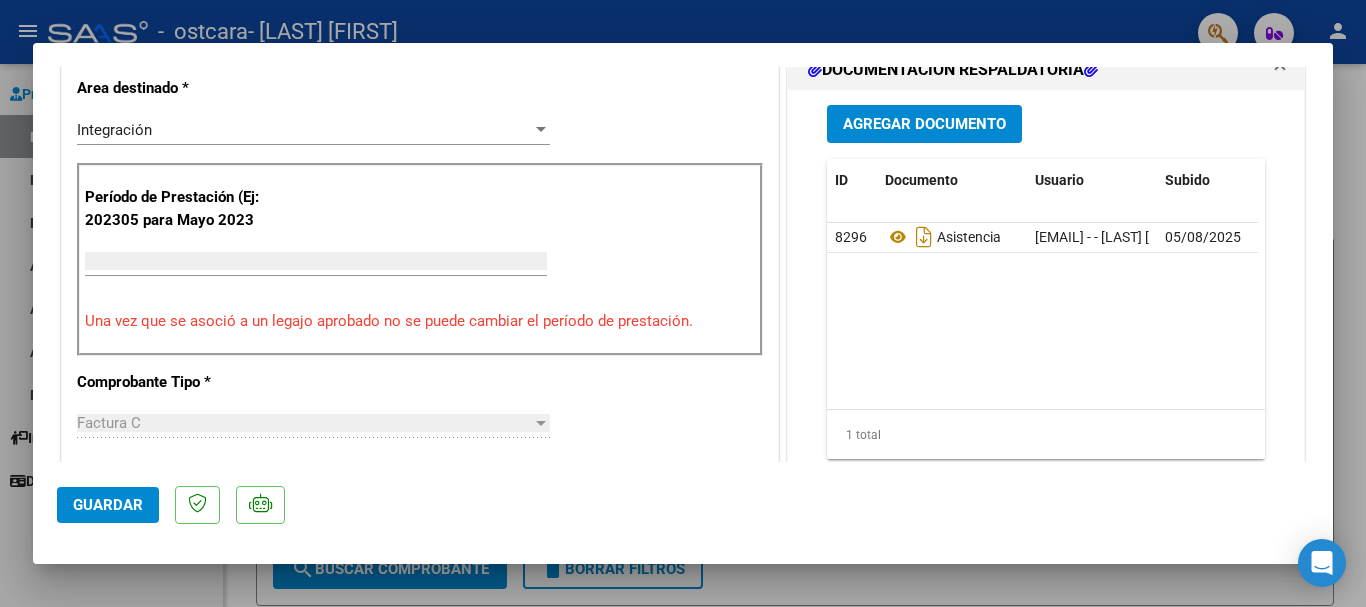 scroll, scrollTop: 459, scrollLeft: 0, axis: vertical 